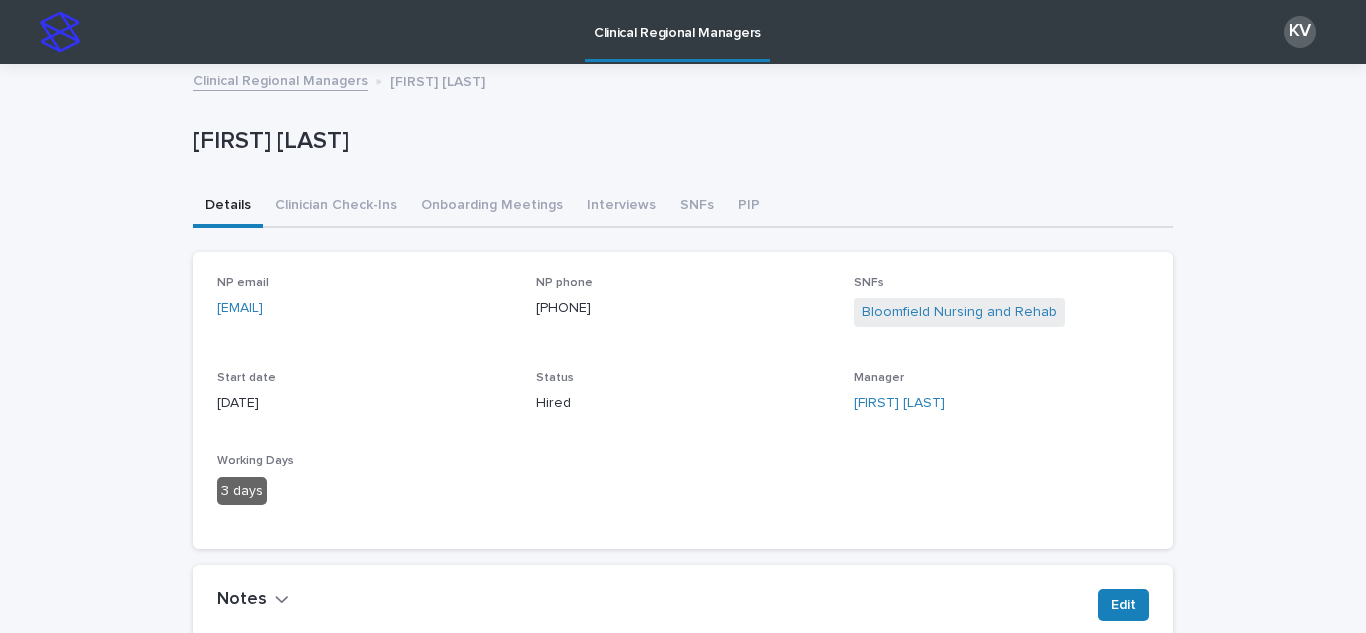 scroll, scrollTop: 0, scrollLeft: 0, axis: both 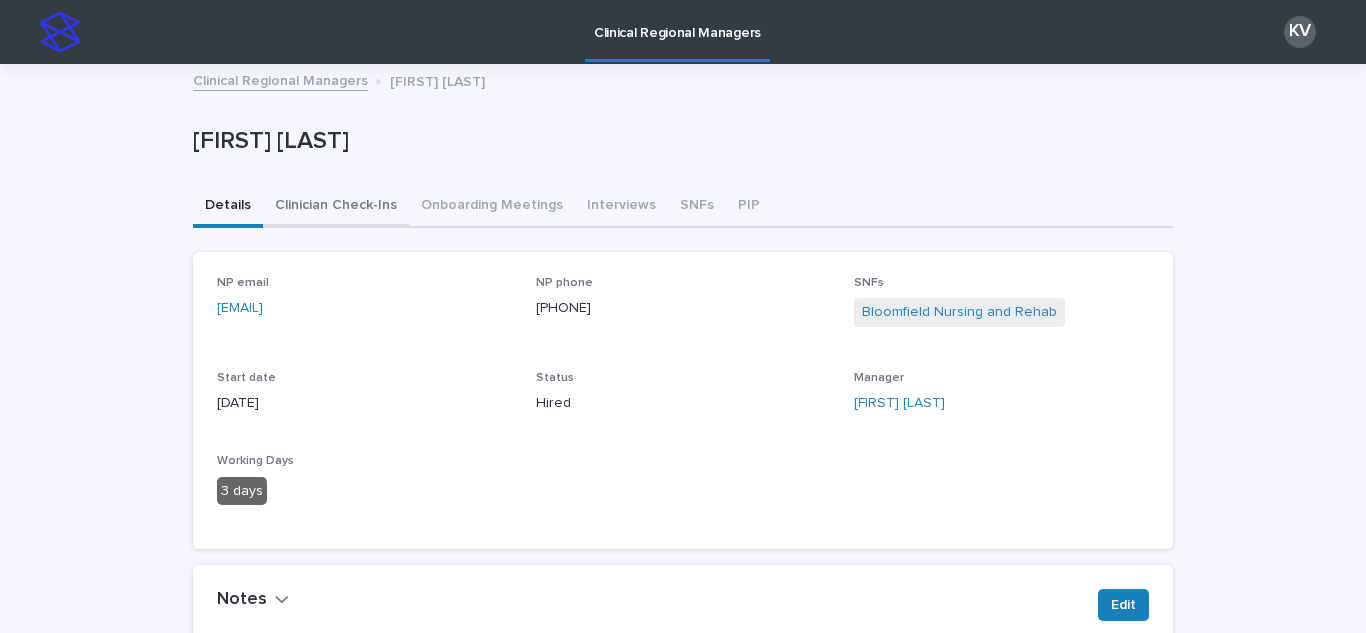 click on "Clinician Check-Ins" at bounding box center [336, 207] 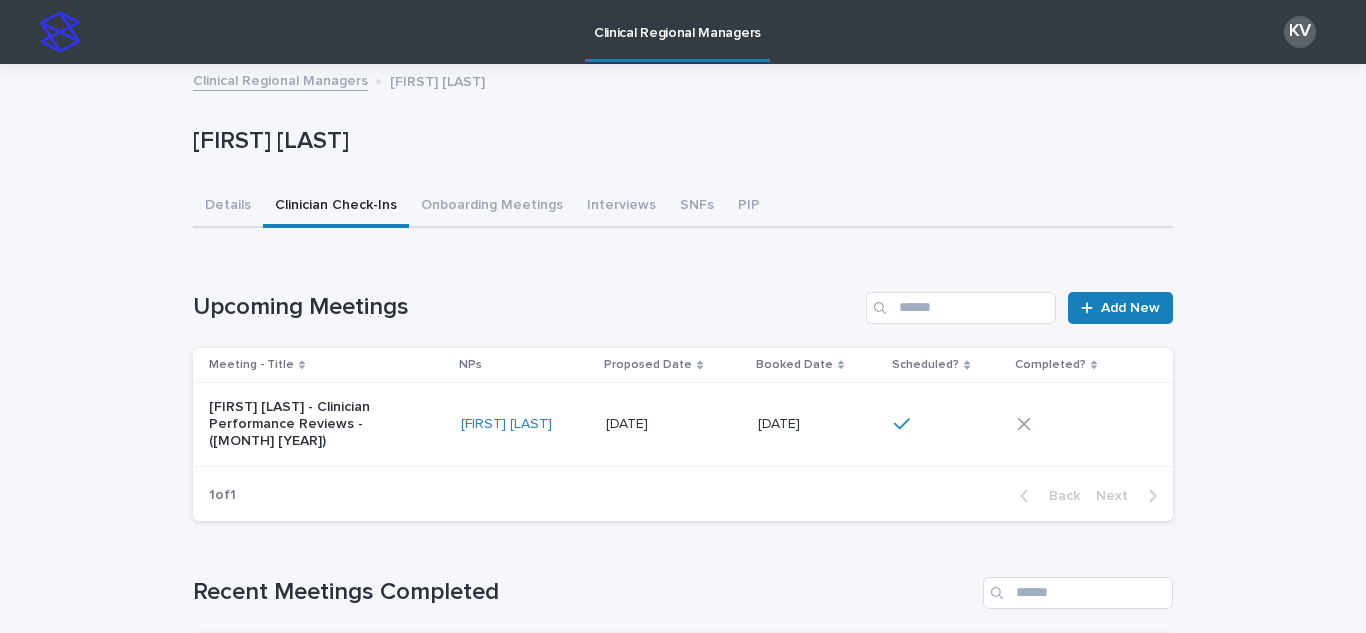 click on "[FIRST] [LAST] - Clinician Performance Reviews - ([MONTH] [YEAR])" at bounding box center [327, 424] 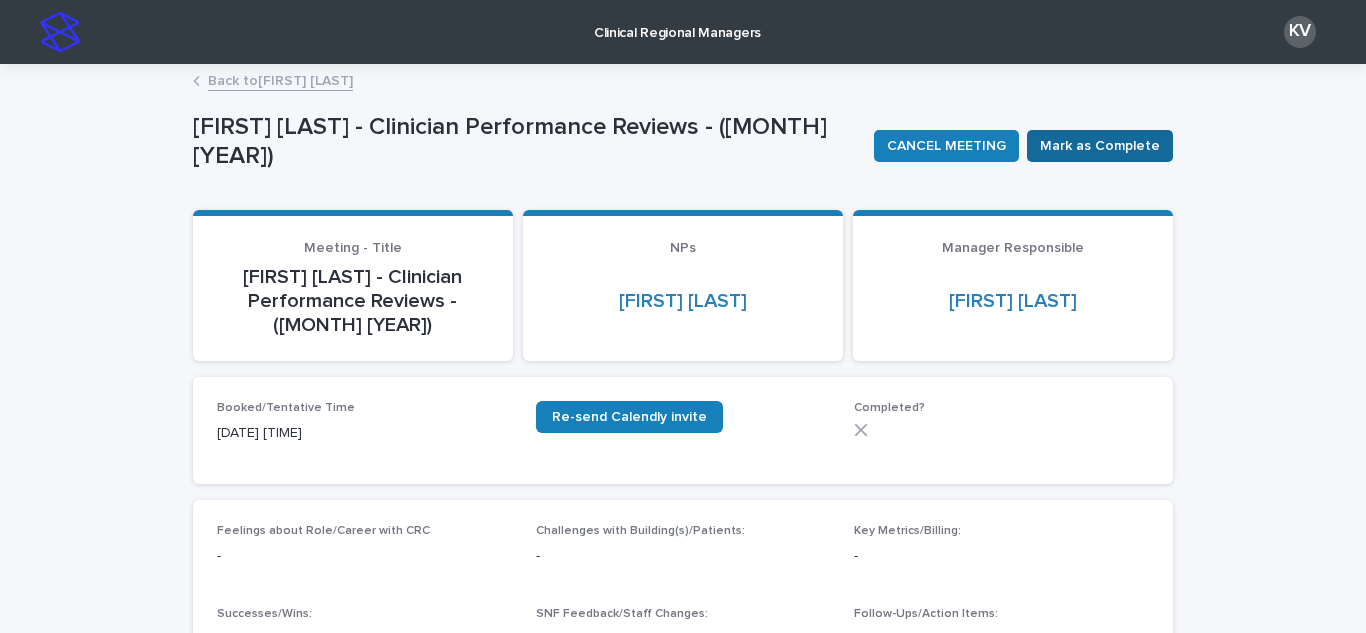 click on "Mark as Complete" at bounding box center [1100, 146] 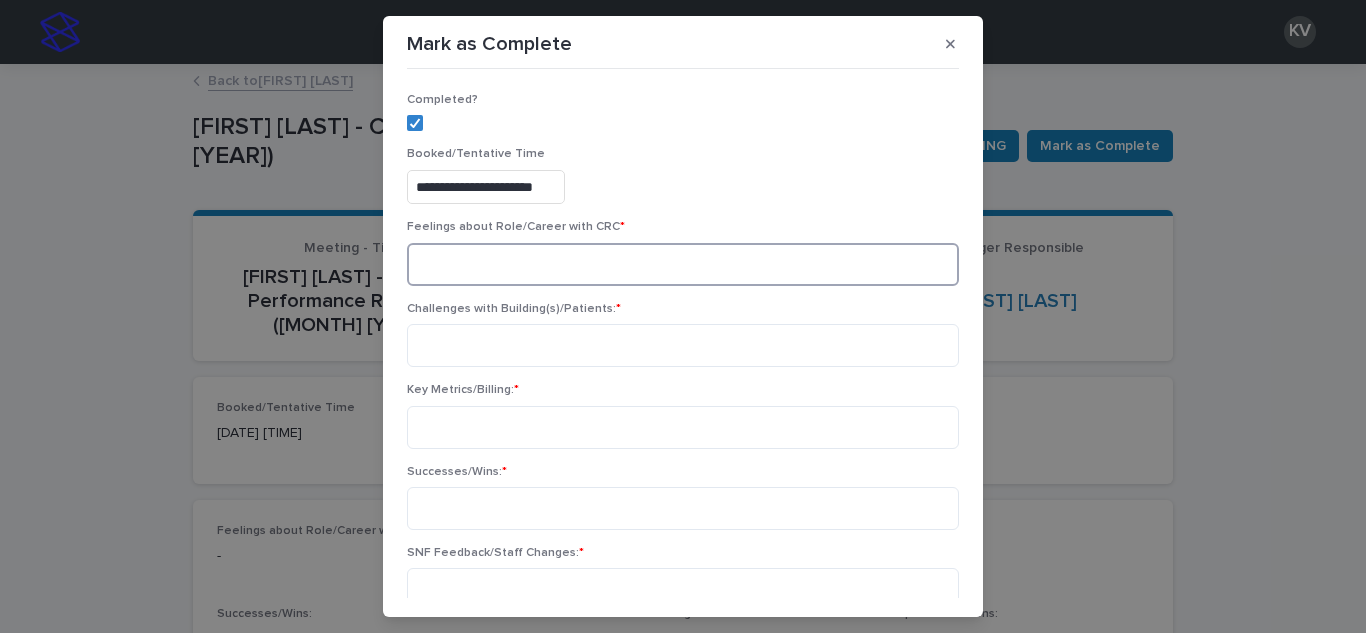 click at bounding box center (683, 264) 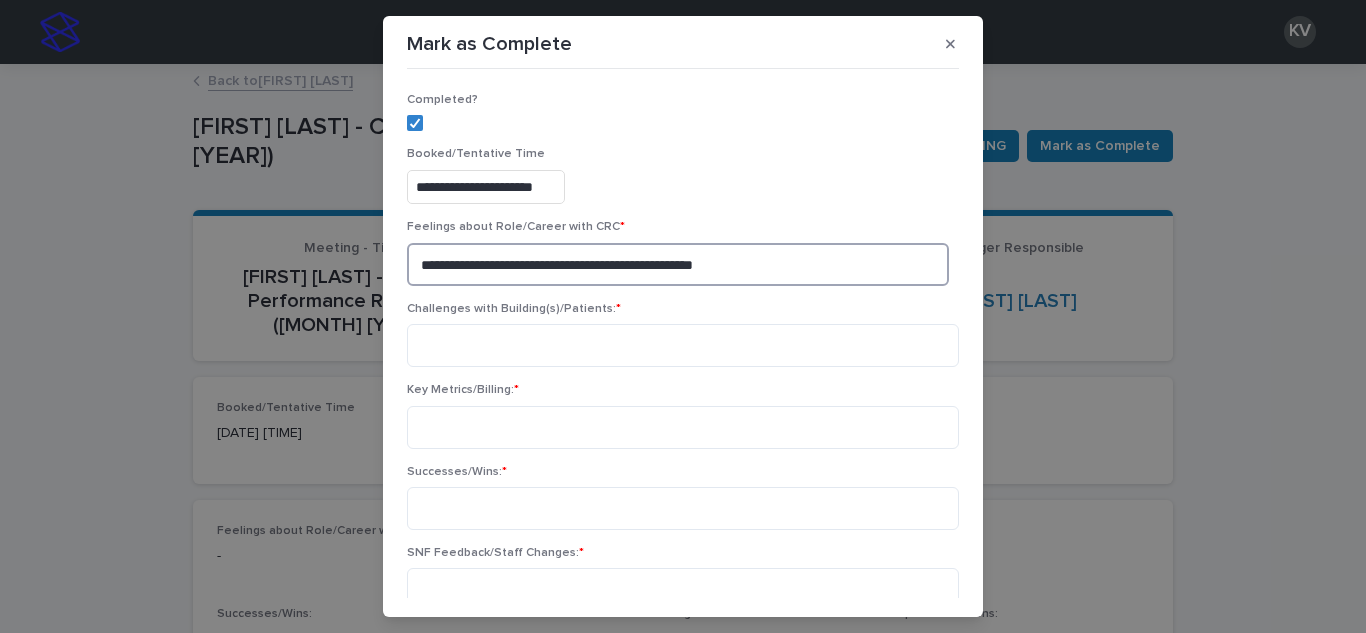 type on "**********" 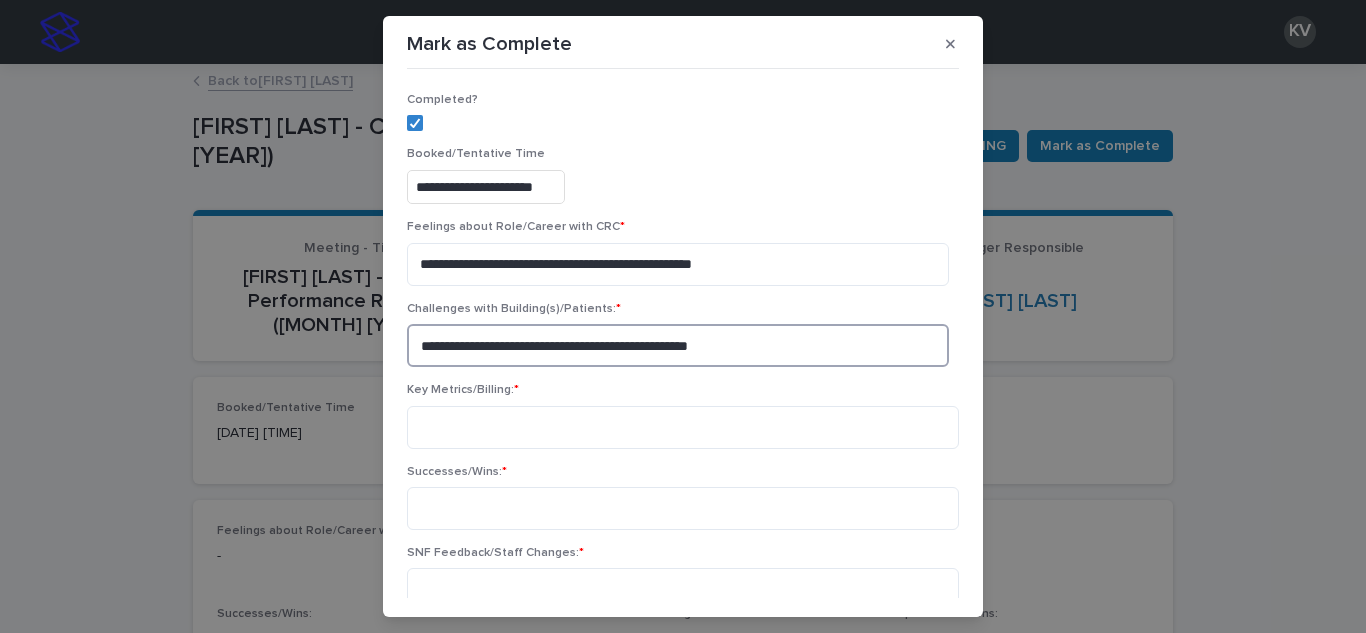 click on "**********" at bounding box center [678, 345] 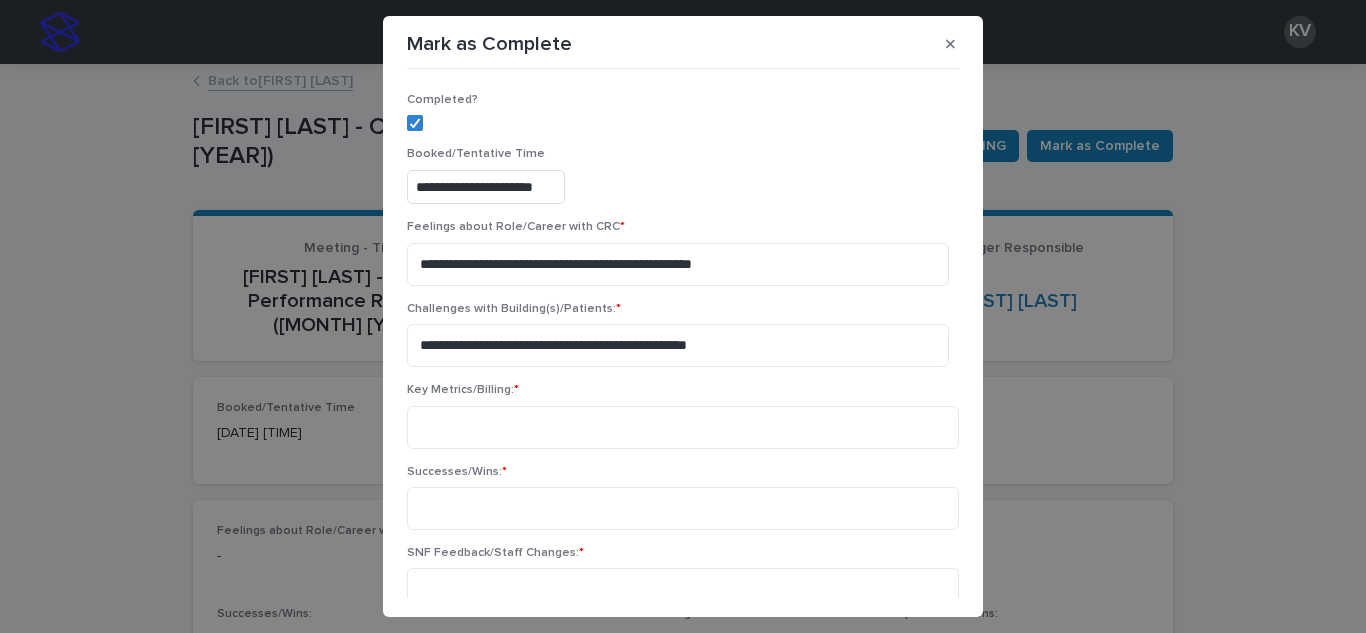 drag, startPoint x: 722, startPoint y: 342, endPoint x: 768, endPoint y: 197, distance: 152.12166 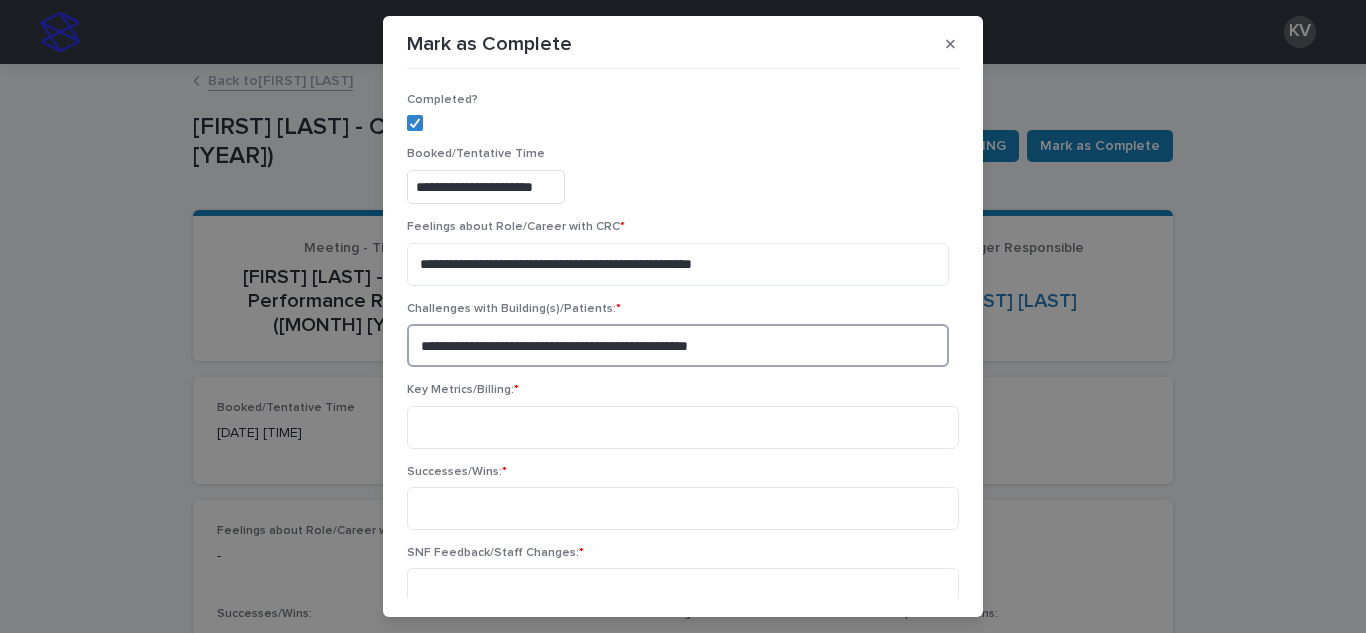 click on "**********" at bounding box center [678, 345] 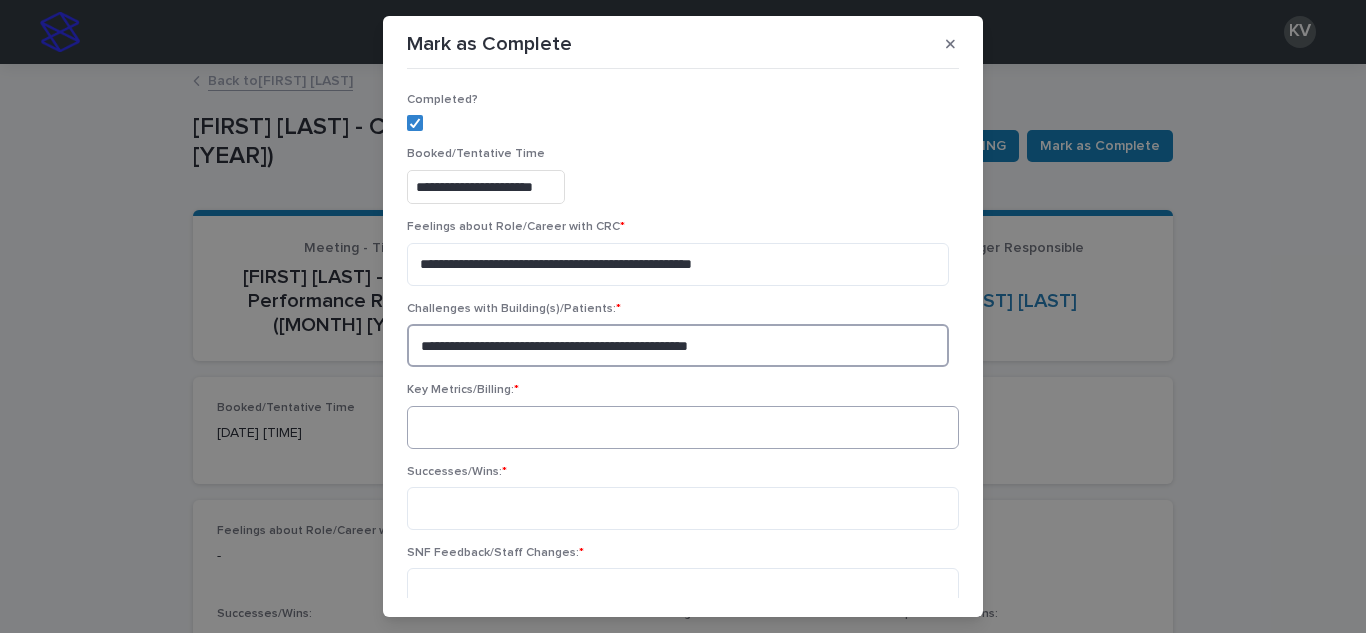 type on "**********" 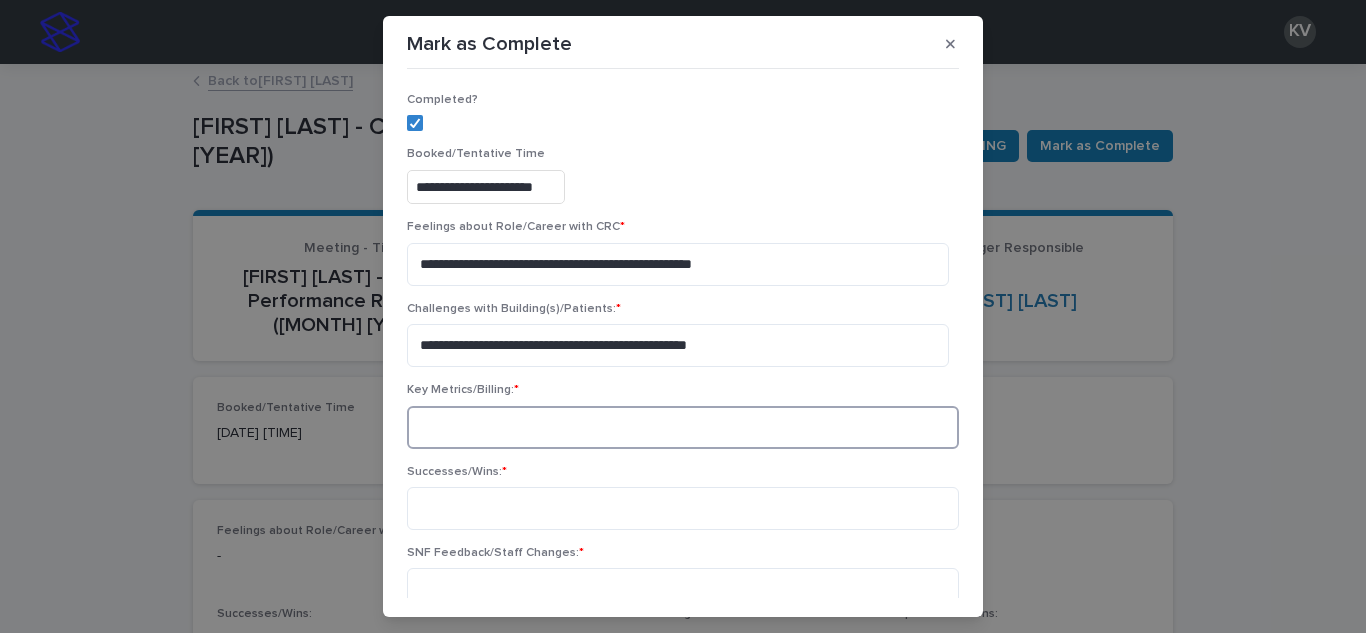 click at bounding box center [683, 427] 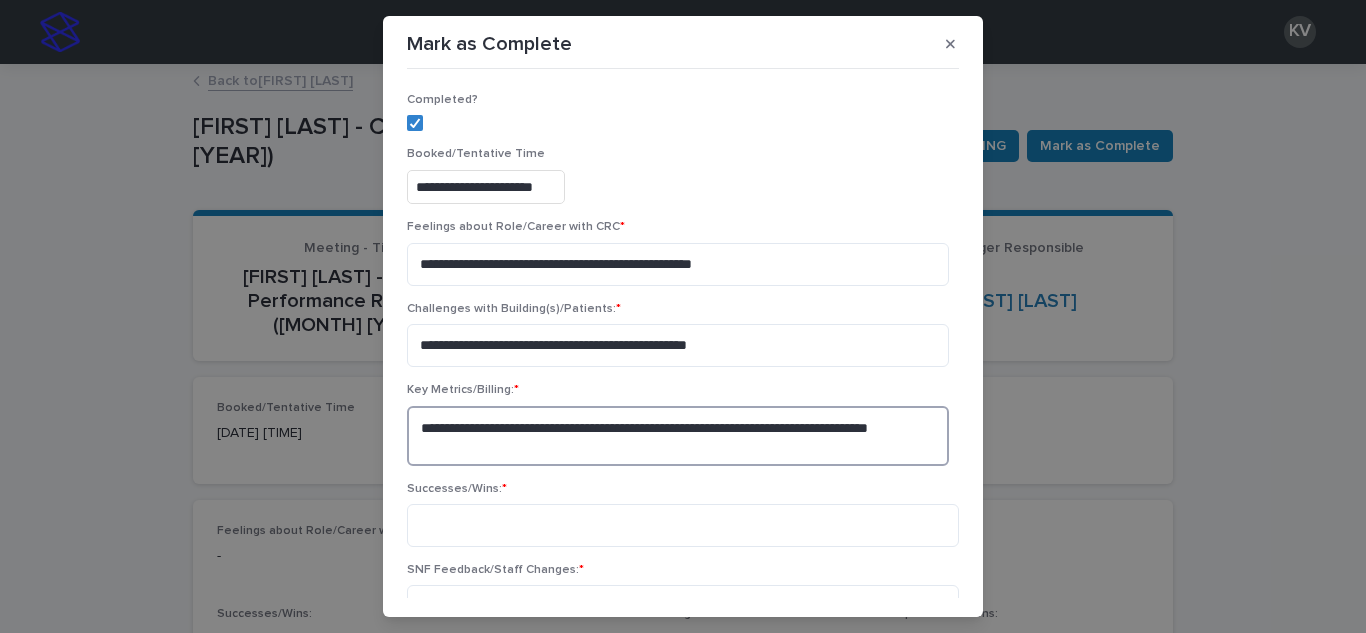 type on "**********" 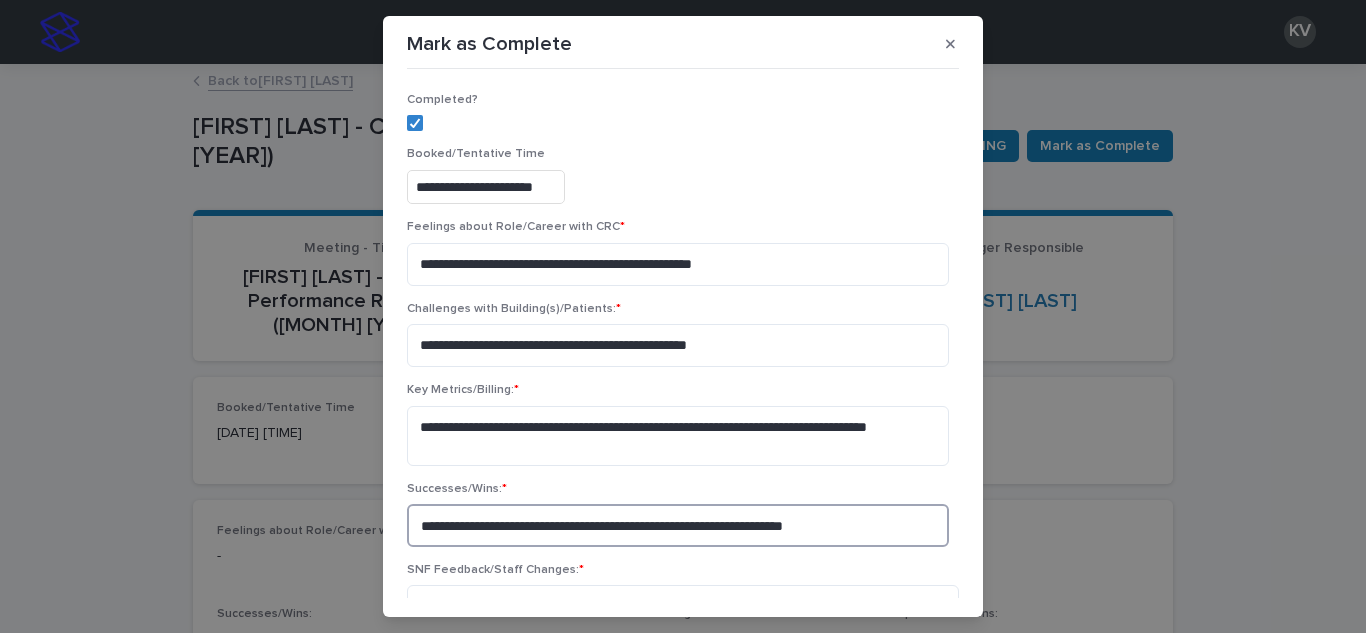 click on "**********" at bounding box center (678, 525) 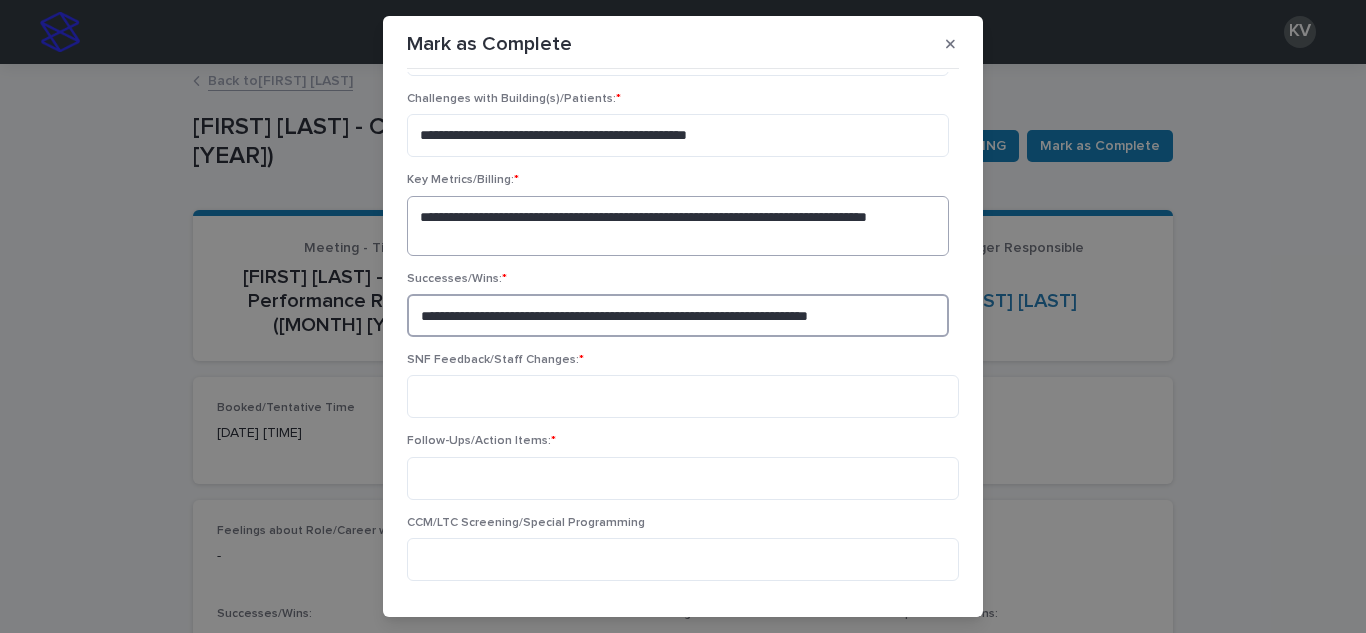 scroll, scrollTop: 255, scrollLeft: 0, axis: vertical 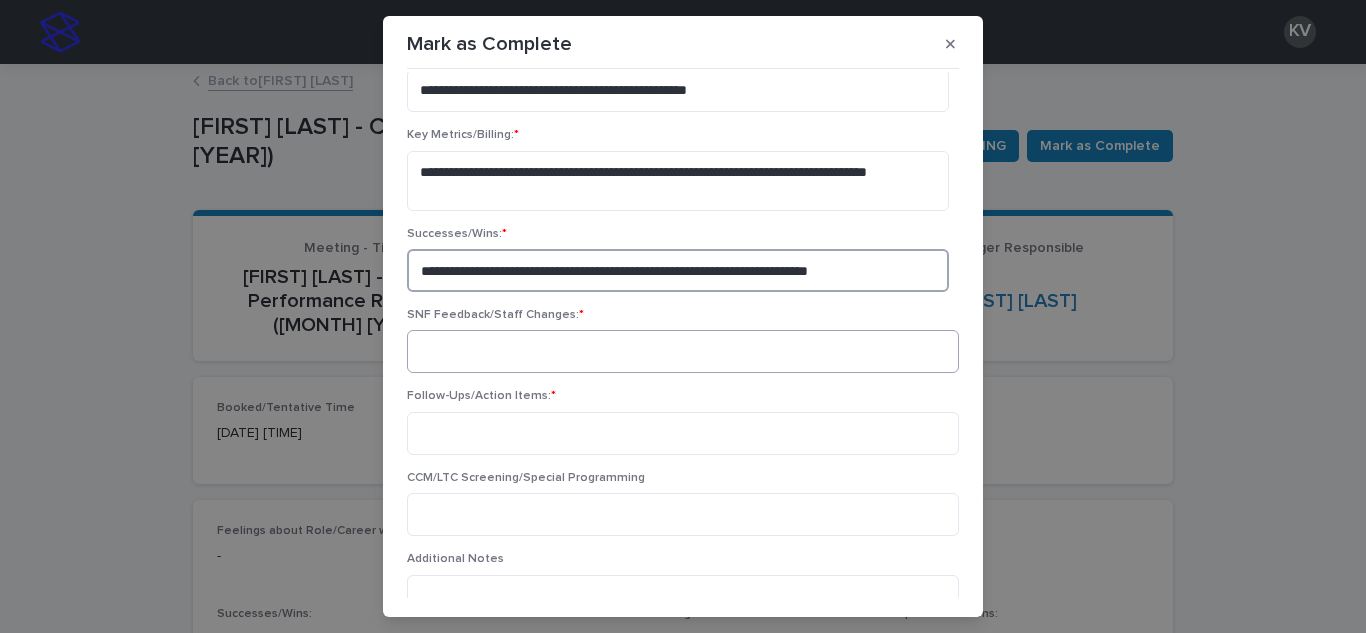 type on "**********" 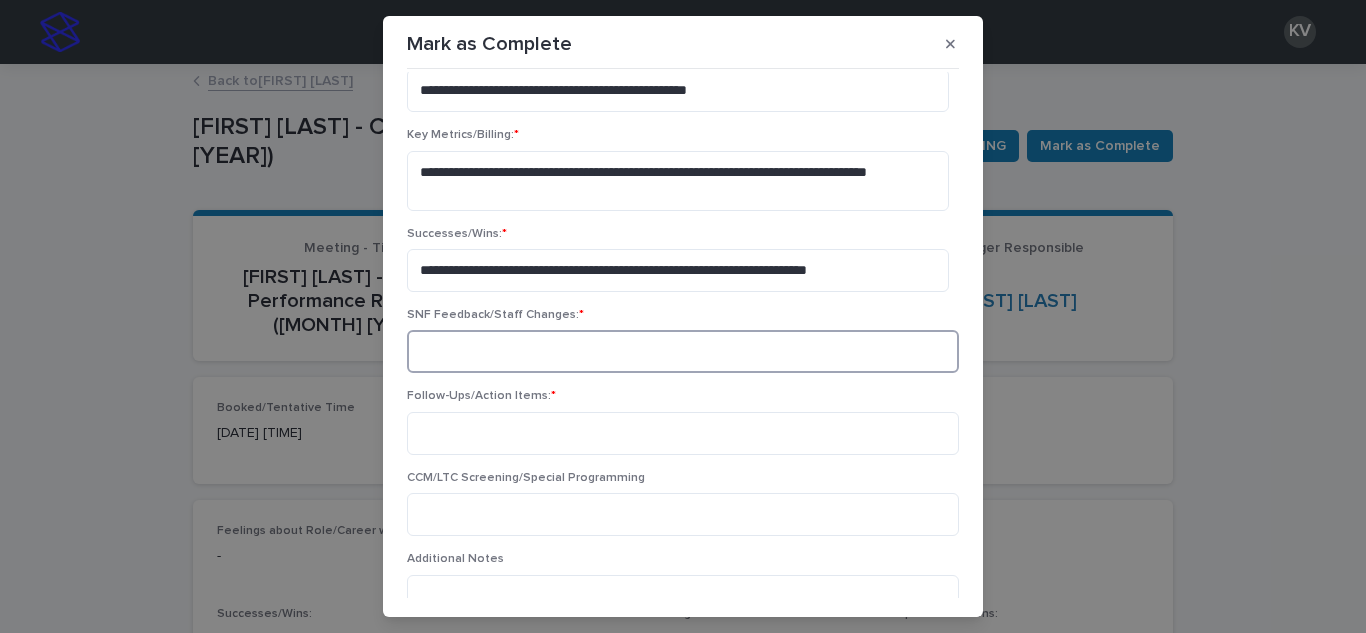 click at bounding box center (683, 351) 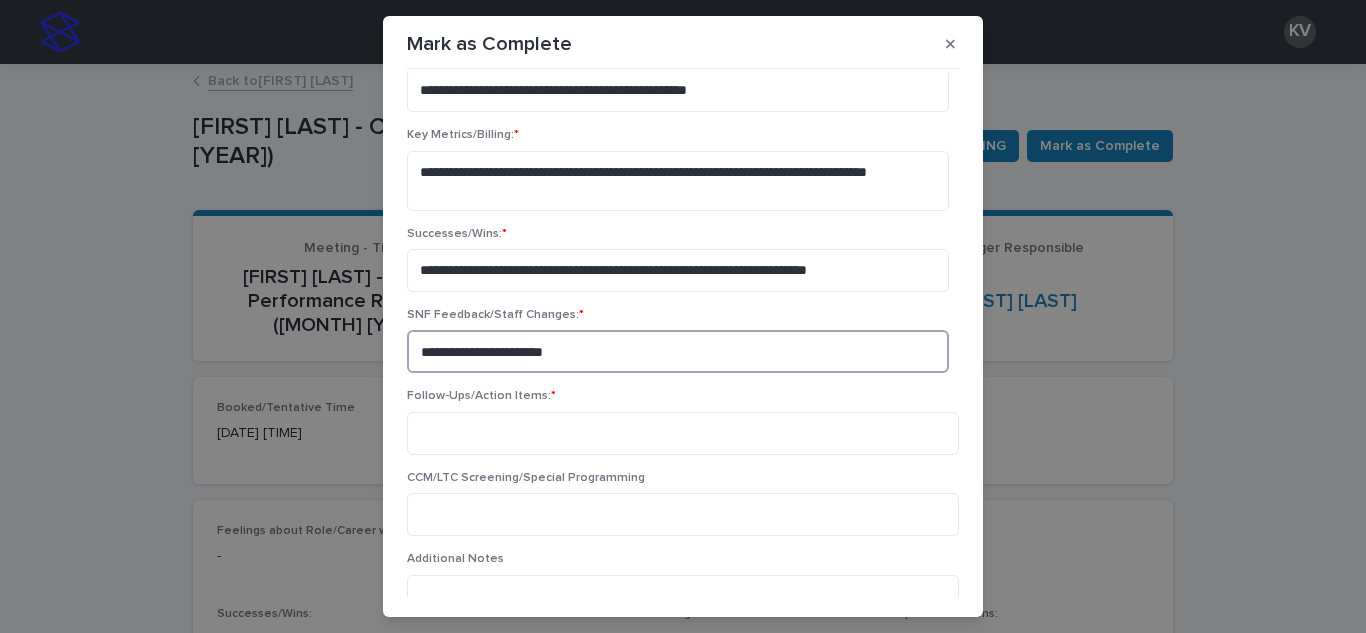type on "**********" 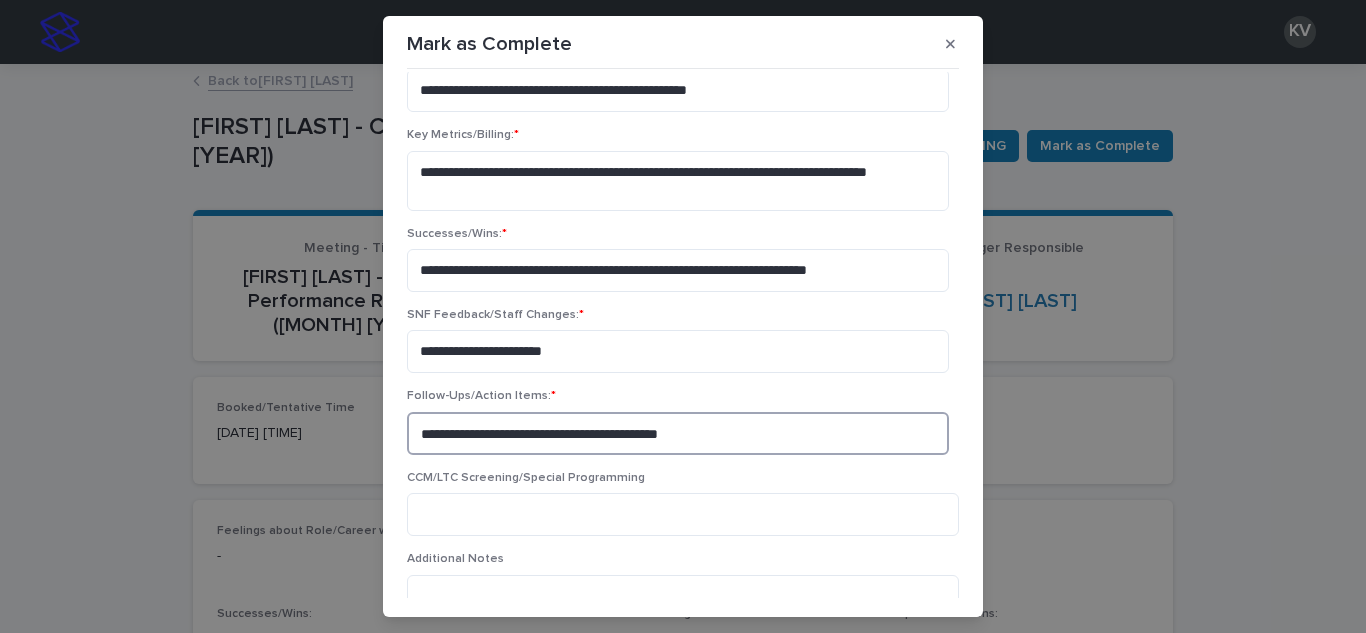click on "**********" at bounding box center (678, 433) 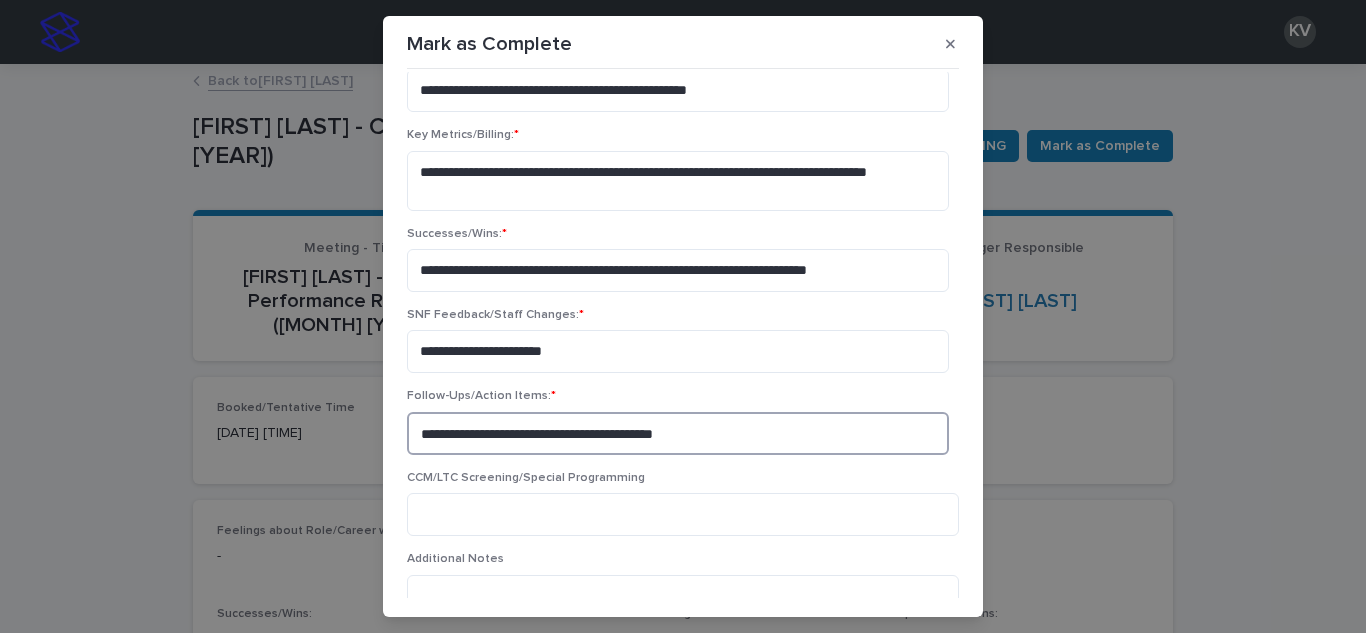 type on "**********" 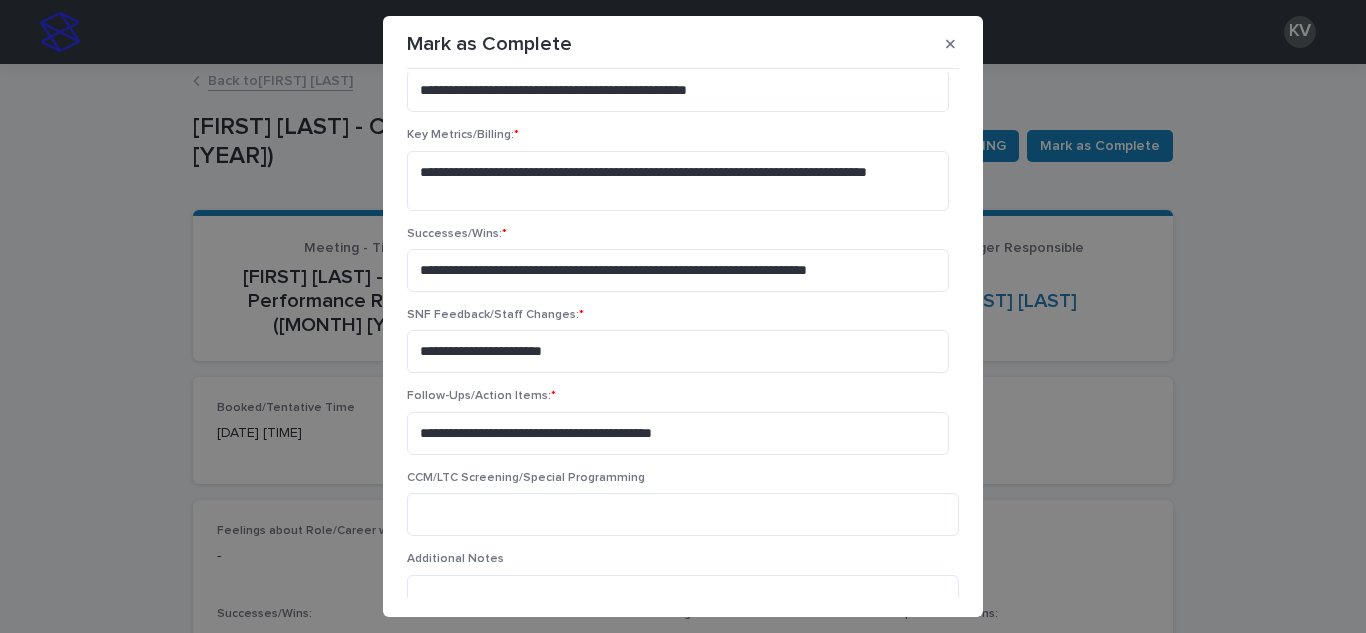 click on "CCM/LTC Screening/Special Programming" at bounding box center (683, 511) 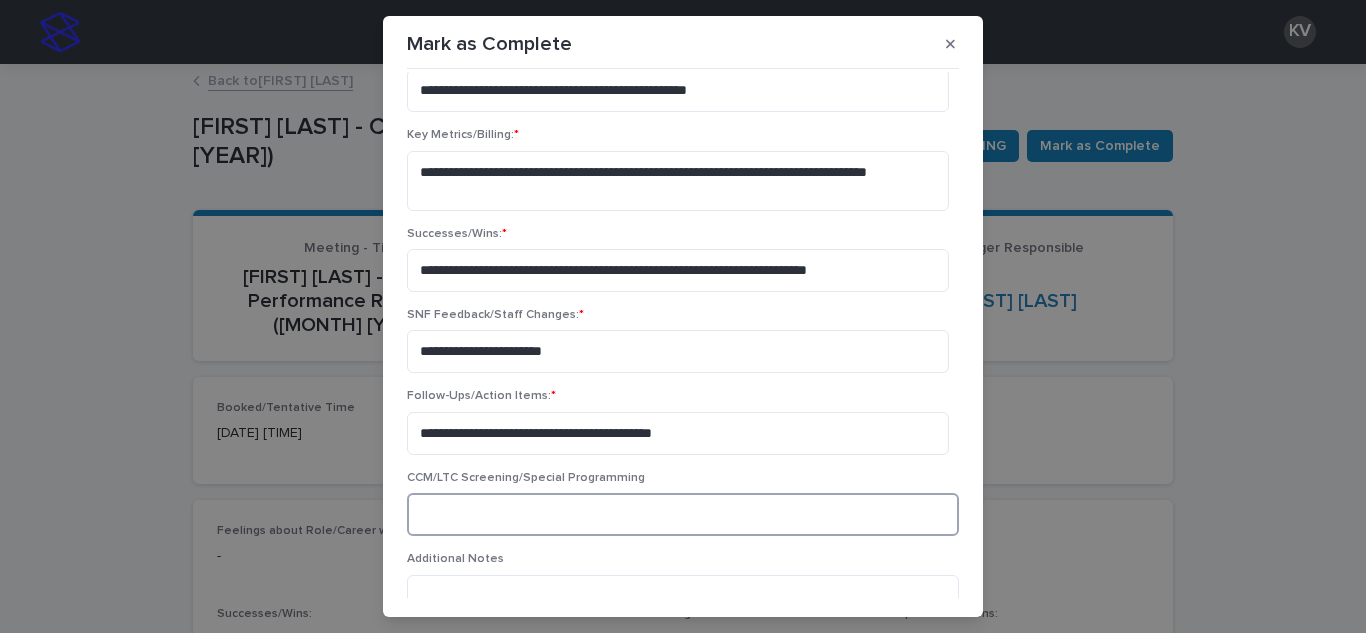 click at bounding box center (683, 514) 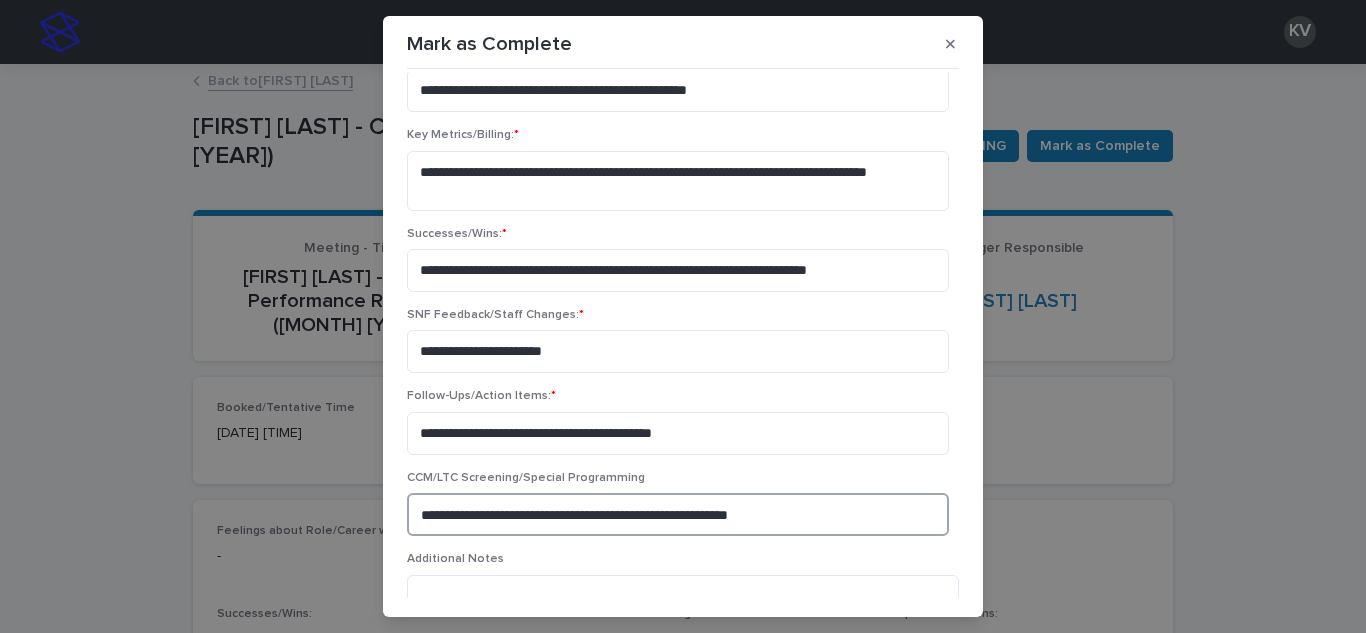 scroll, scrollTop: 356, scrollLeft: 0, axis: vertical 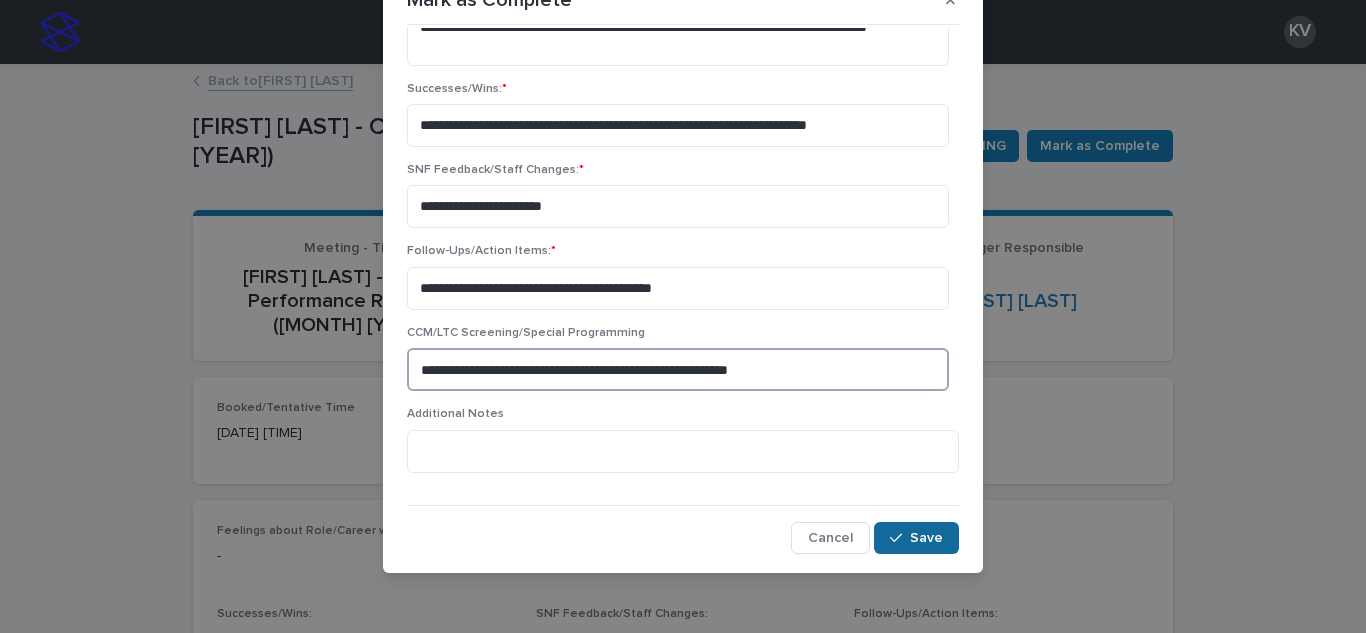 type on "**********" 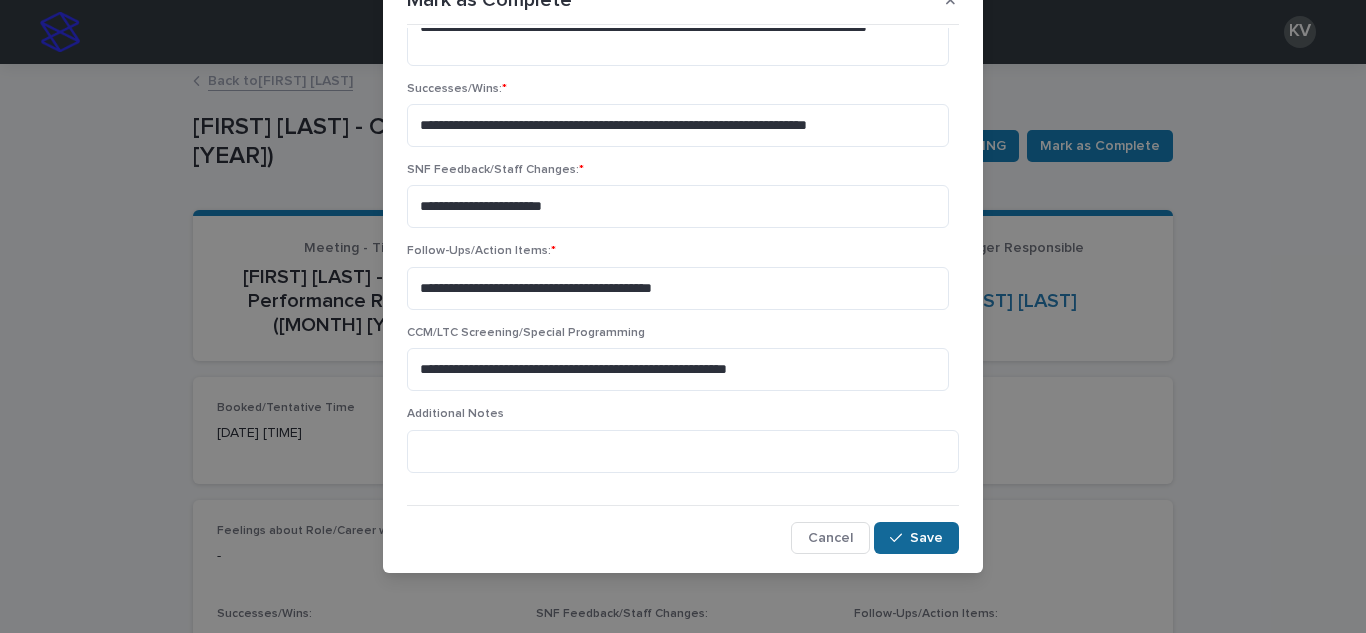 click at bounding box center [900, 538] 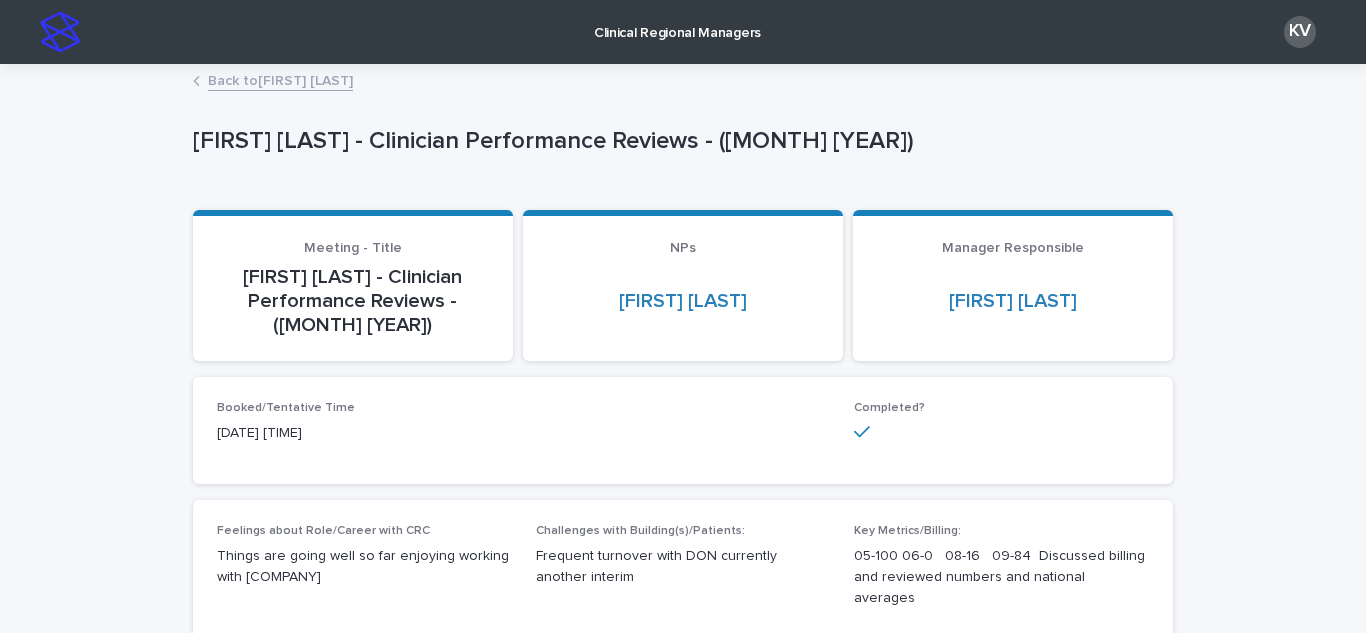 click on "Clinical Regional Managers" at bounding box center [677, 21] 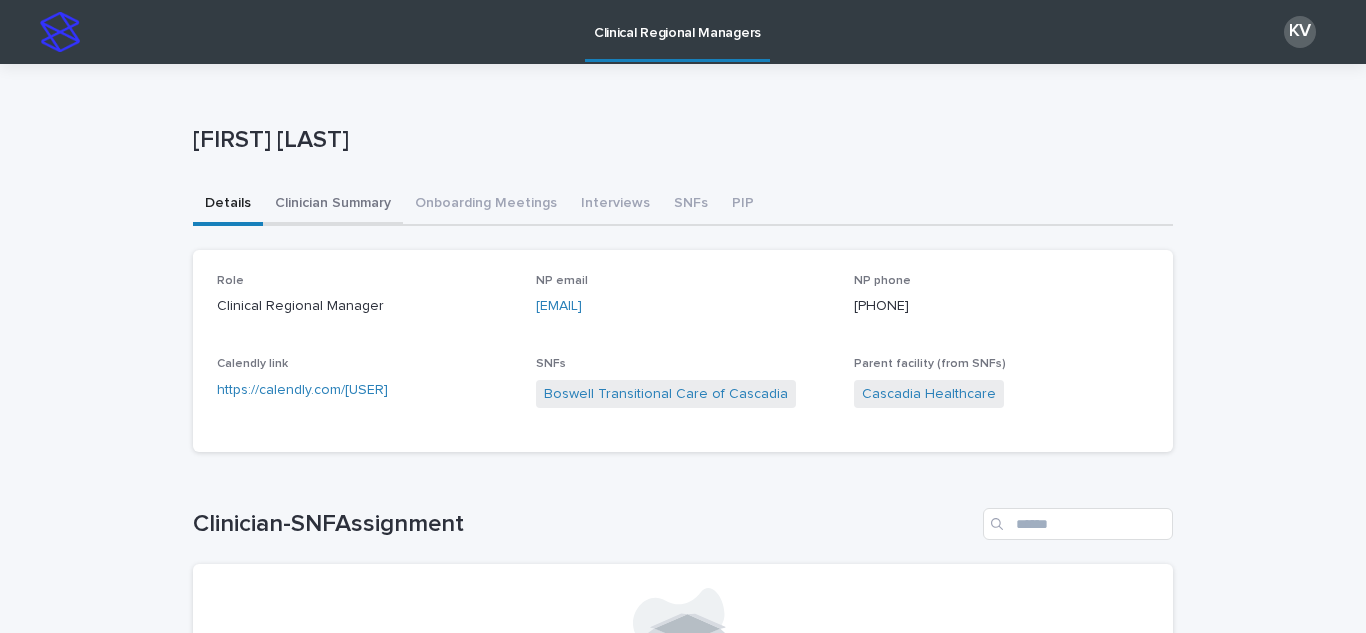 click on "Clinician Summary" at bounding box center [333, 205] 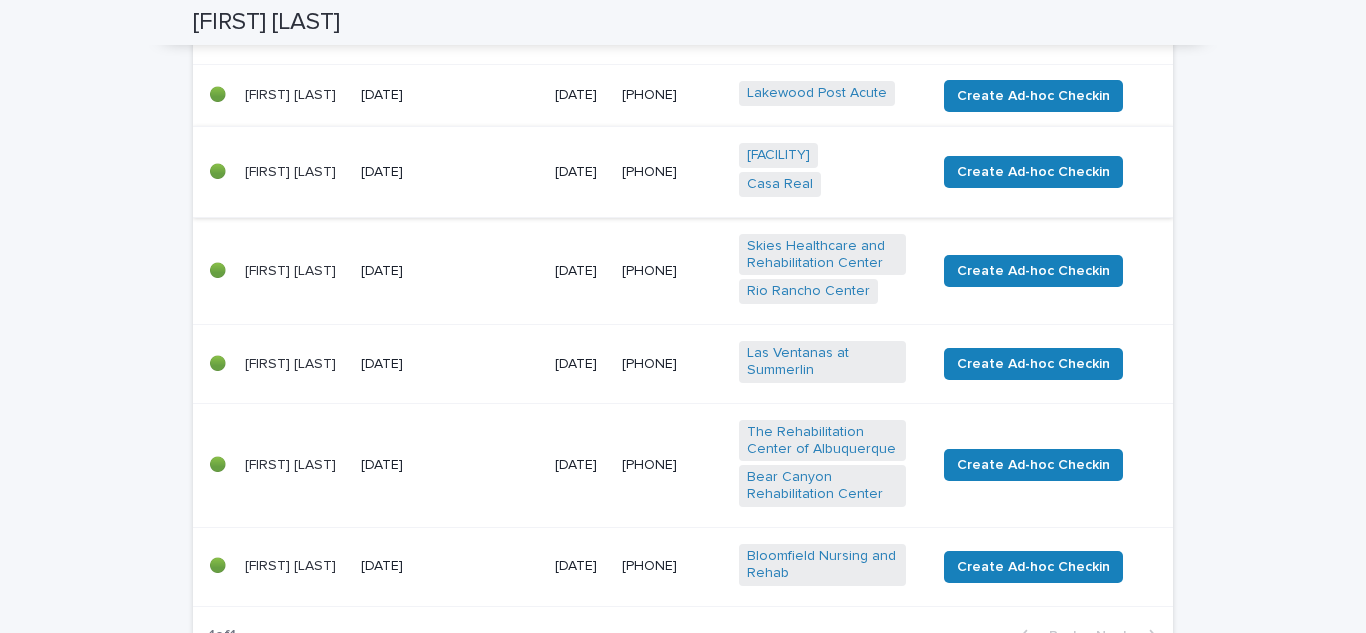 scroll, scrollTop: 715, scrollLeft: 0, axis: vertical 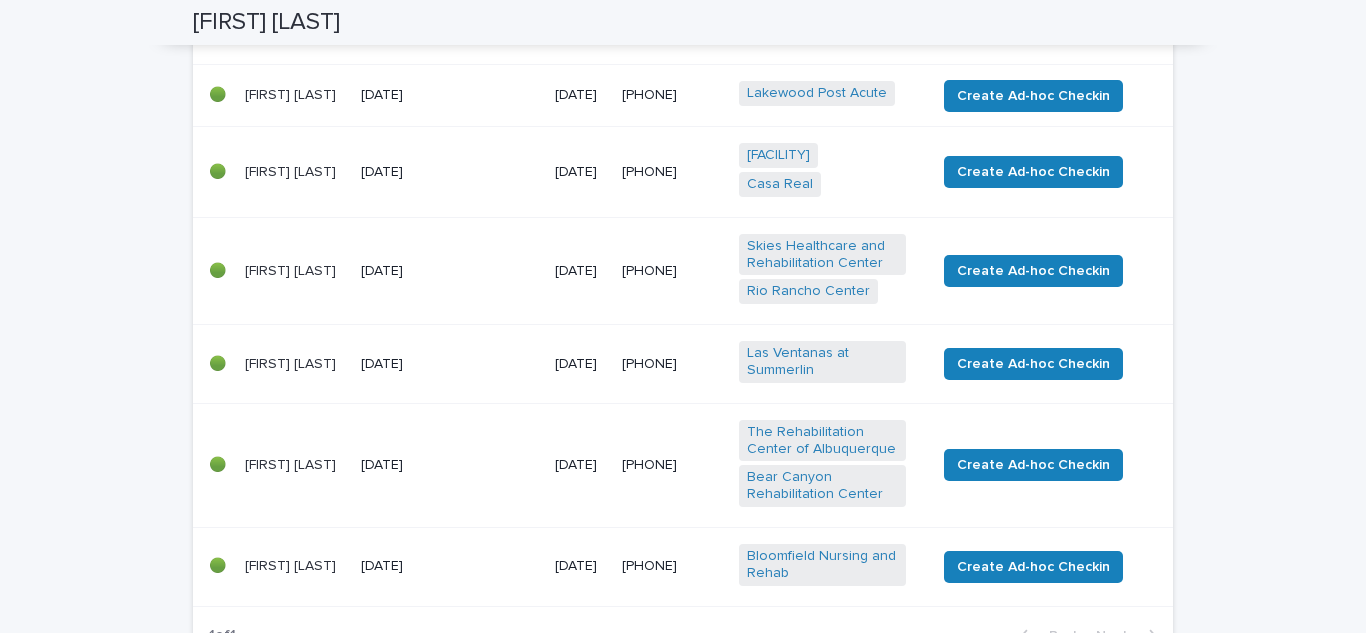 click on "[DATE]" at bounding box center [444, 170] 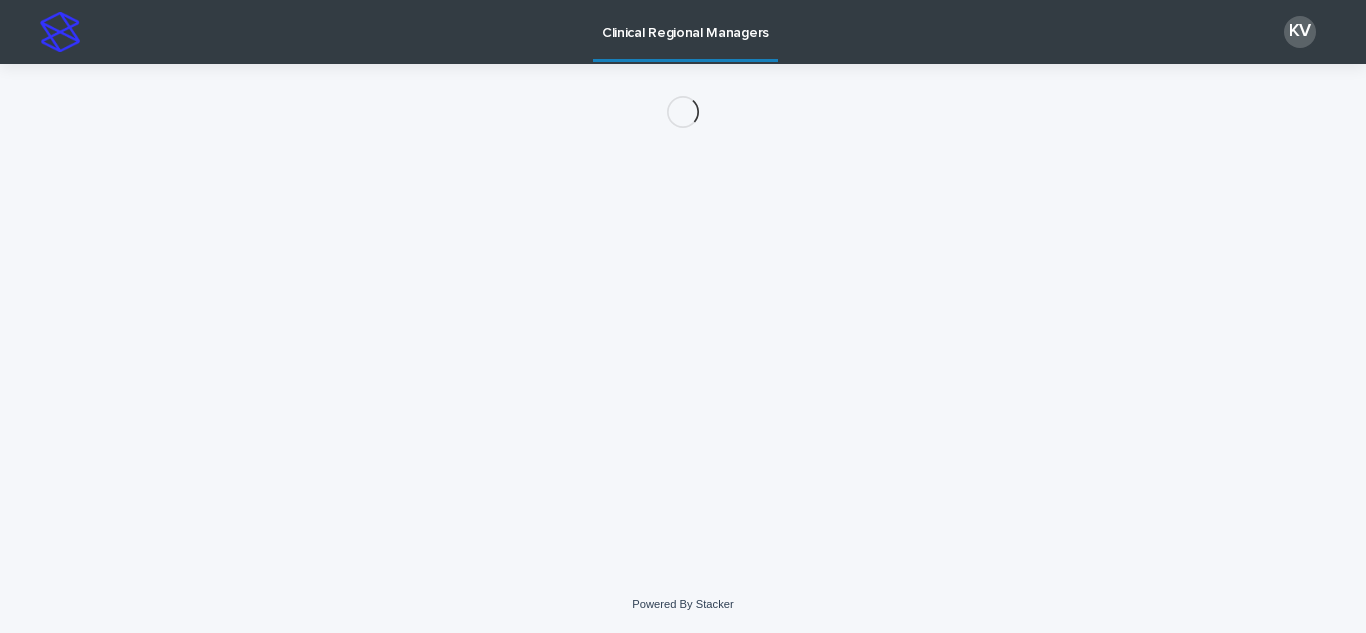 scroll, scrollTop: 0, scrollLeft: 0, axis: both 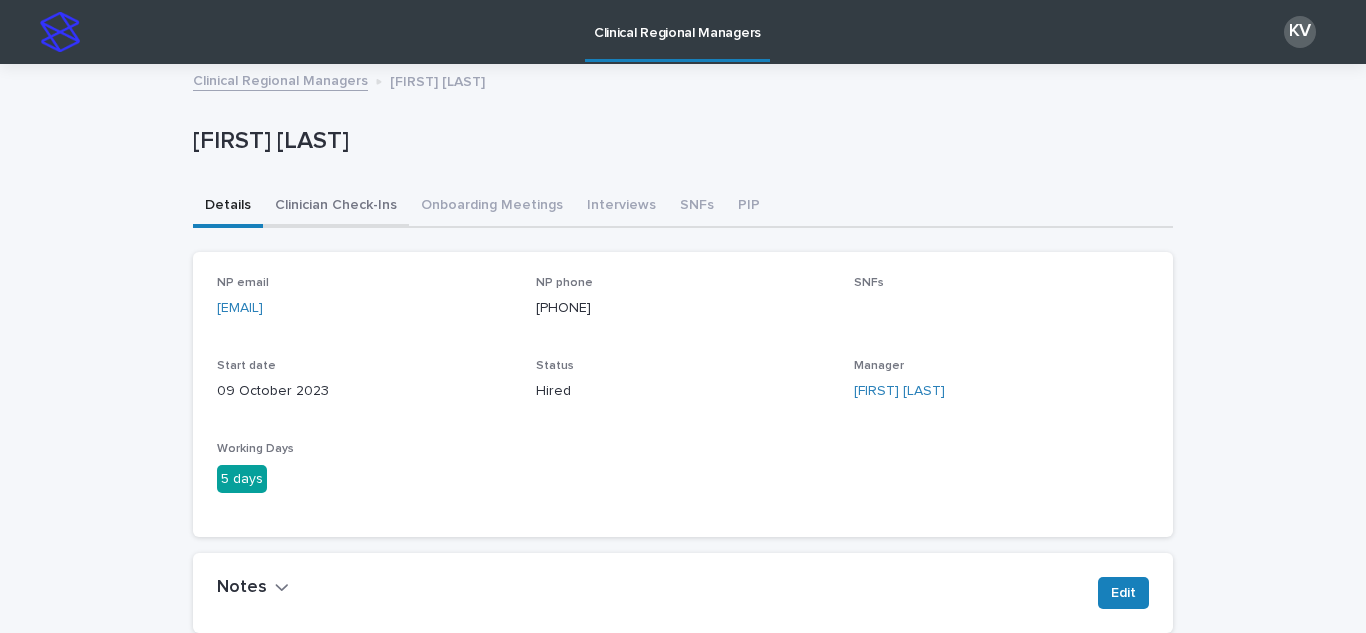 click on "Clinician Check-Ins" at bounding box center (336, 207) 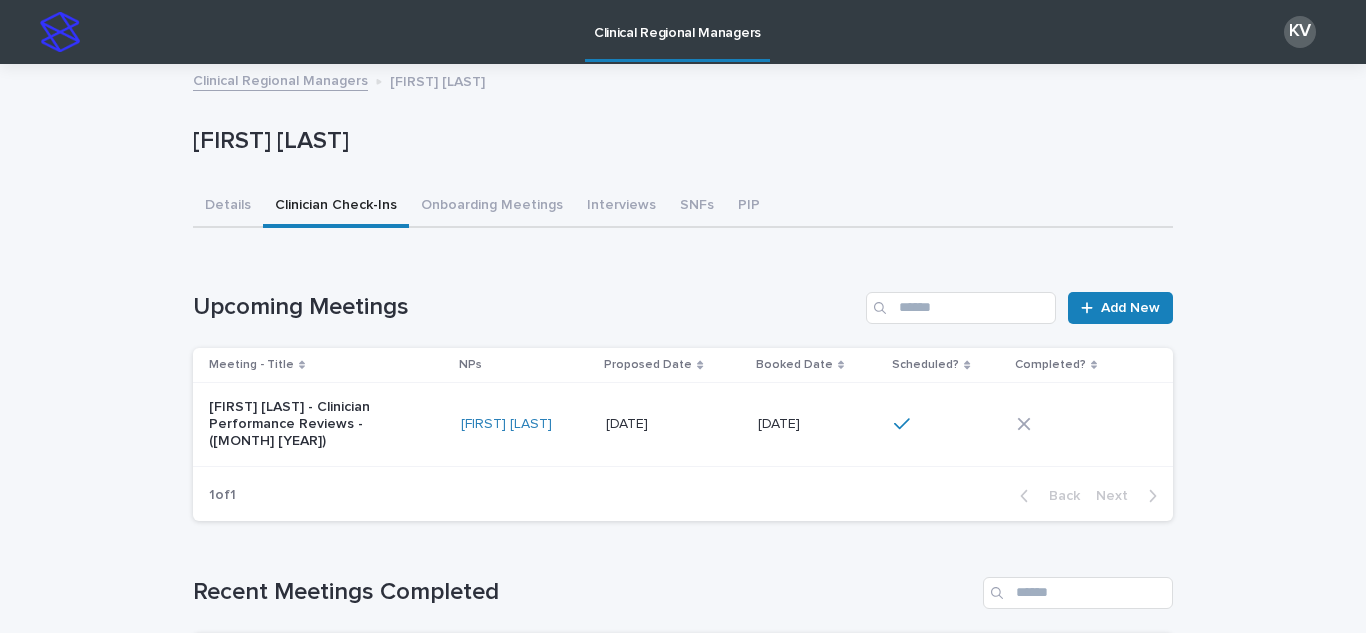 click on "[DATE]" at bounding box center (629, 422) 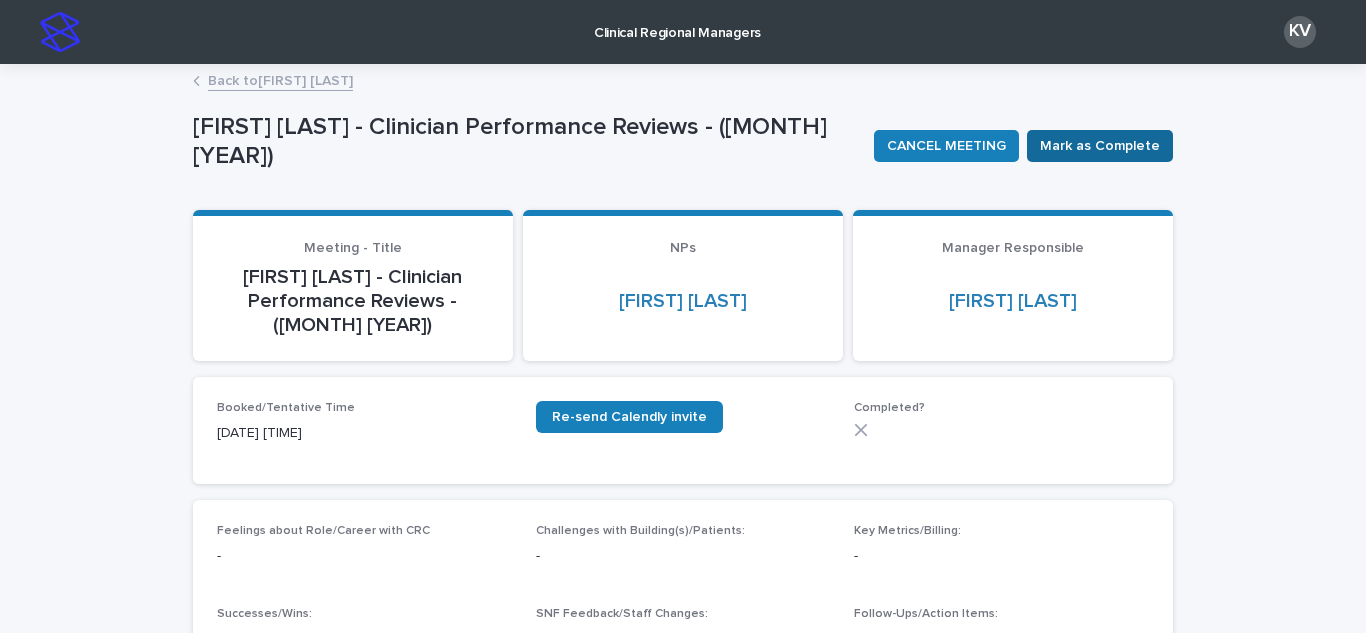 click on "Mark as Complete" at bounding box center [1100, 146] 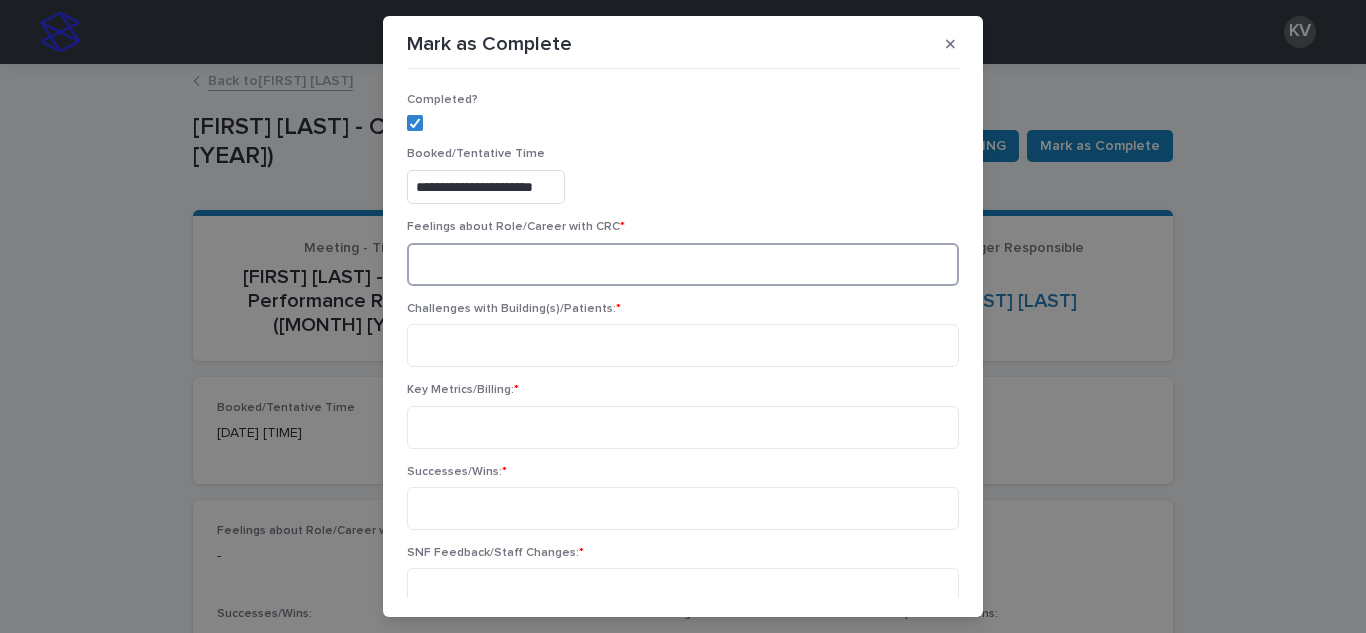 click at bounding box center (683, 264) 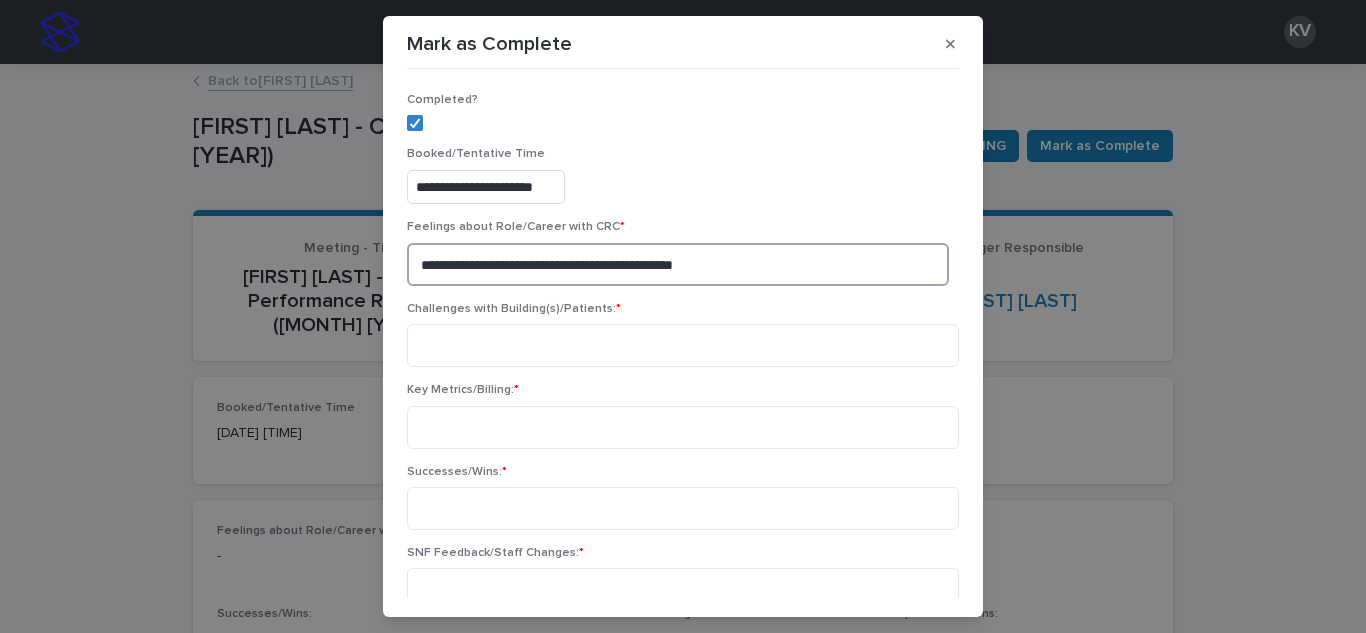 type on "**********" 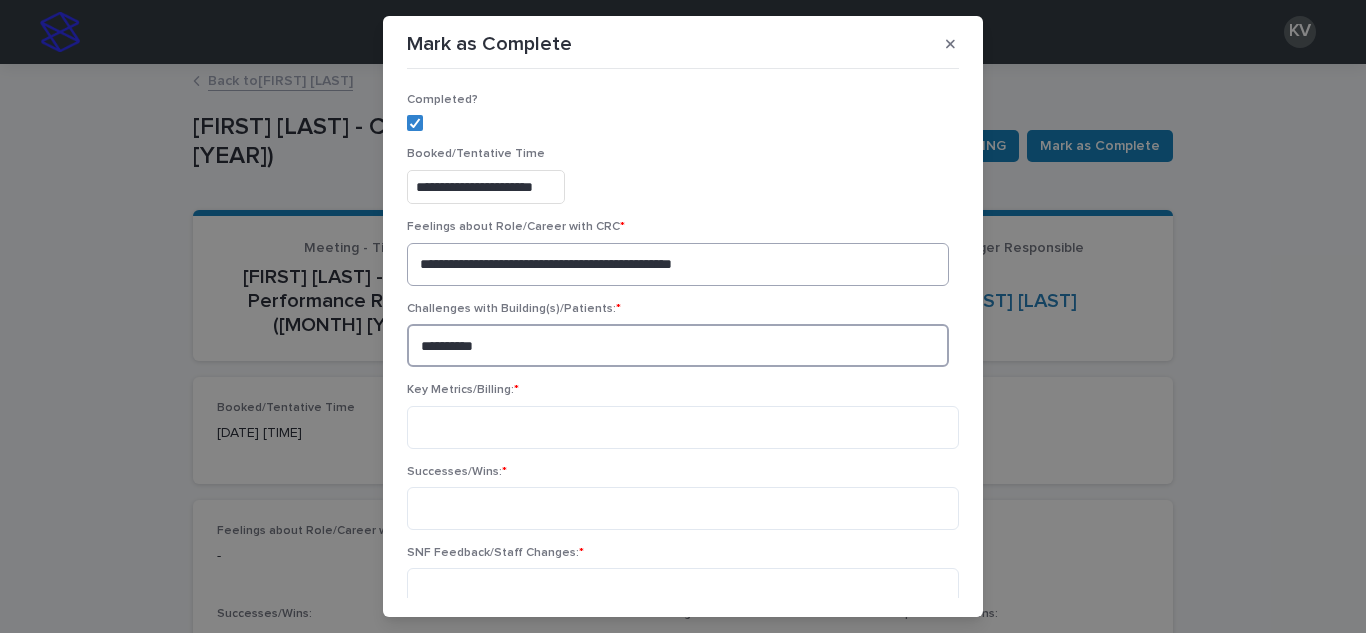 type on "**********" 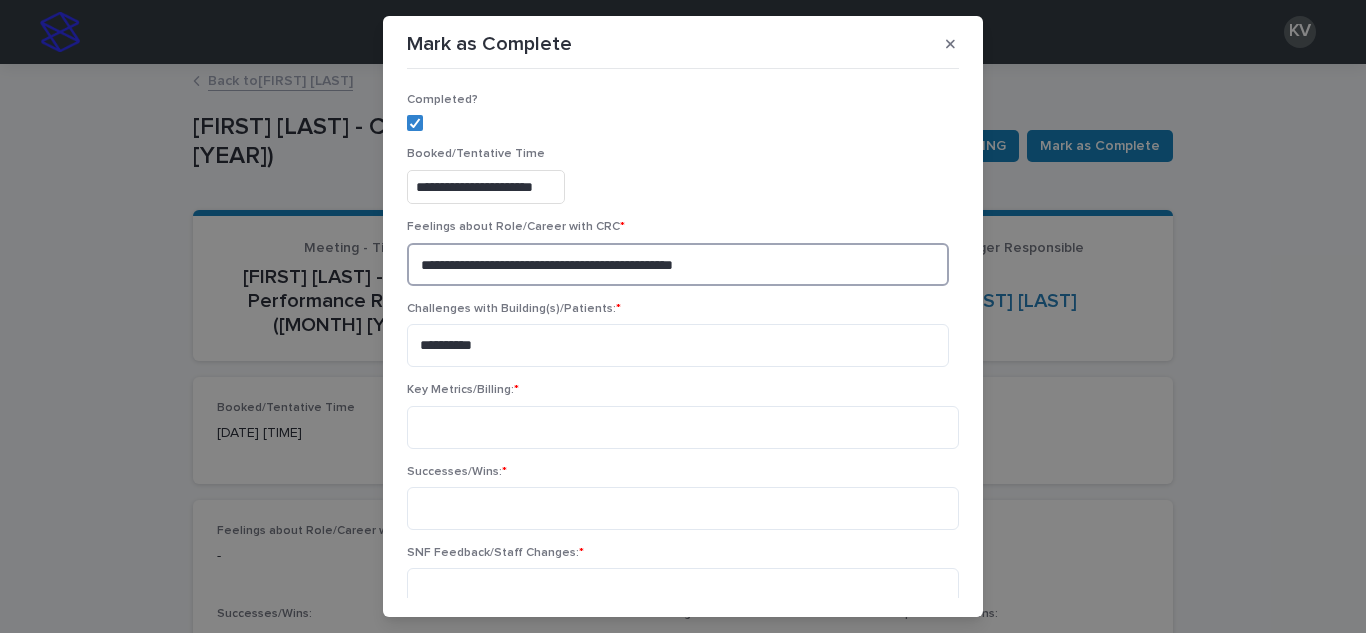 drag, startPoint x: 740, startPoint y: 267, endPoint x: 548, endPoint y: 272, distance: 192.0651 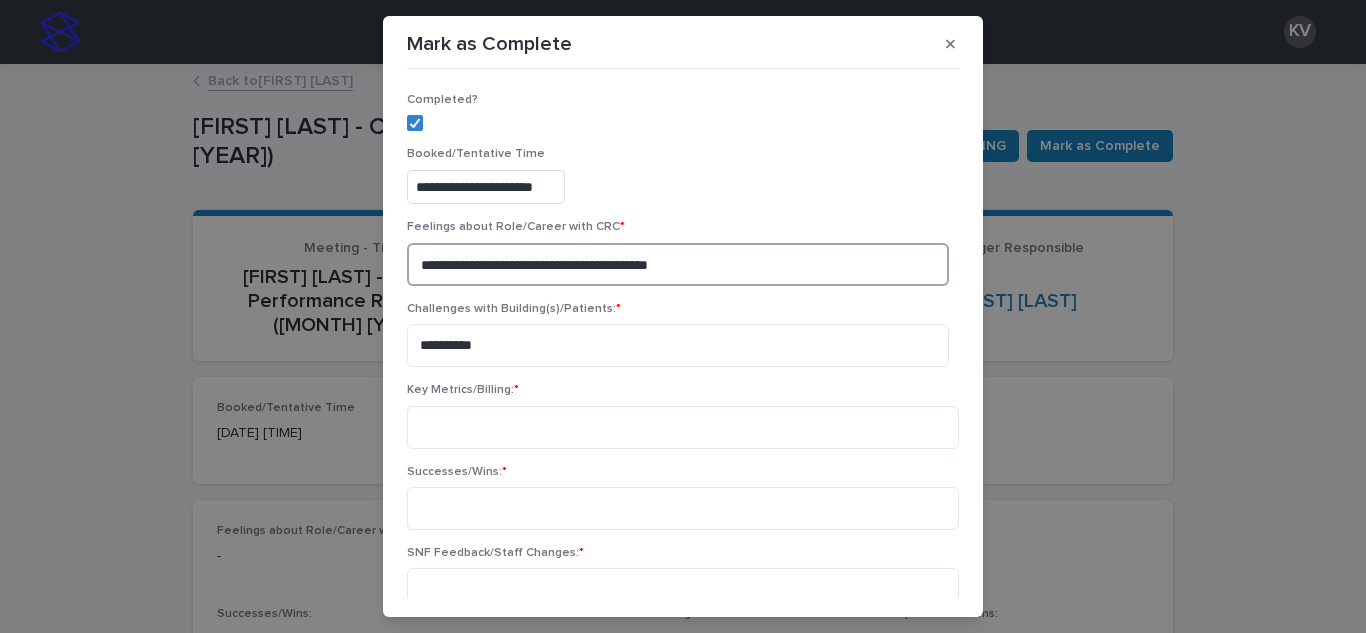 type on "**********" 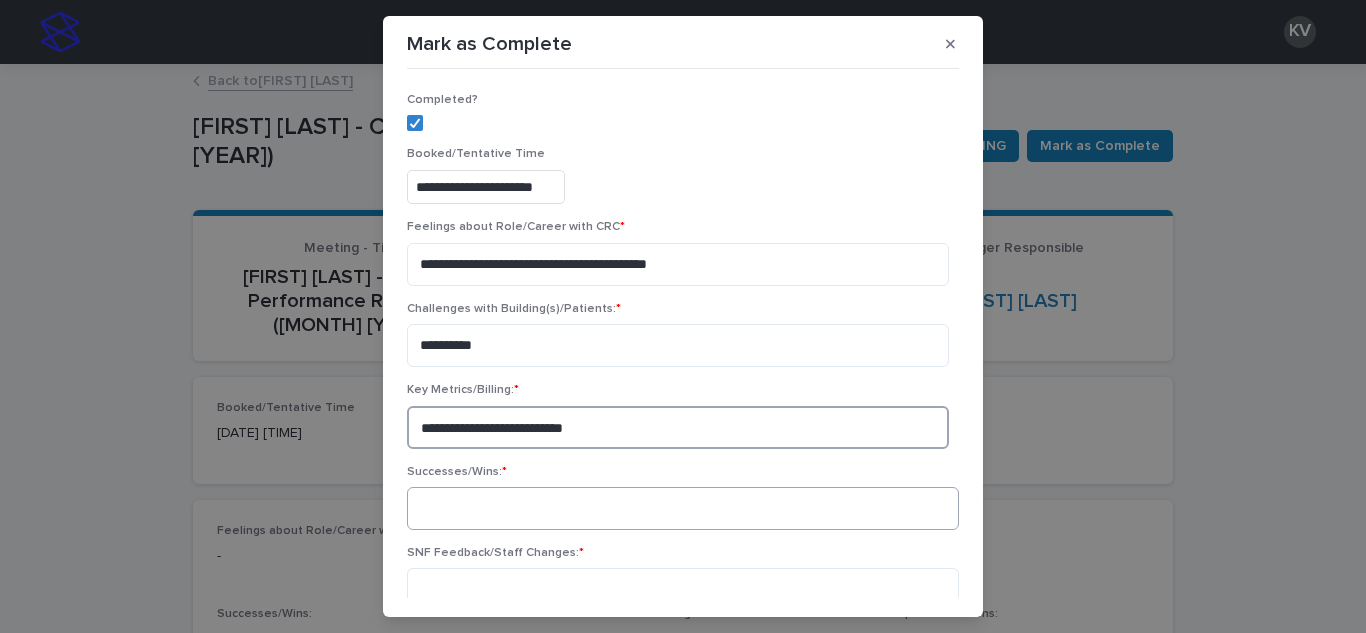 type on "**********" 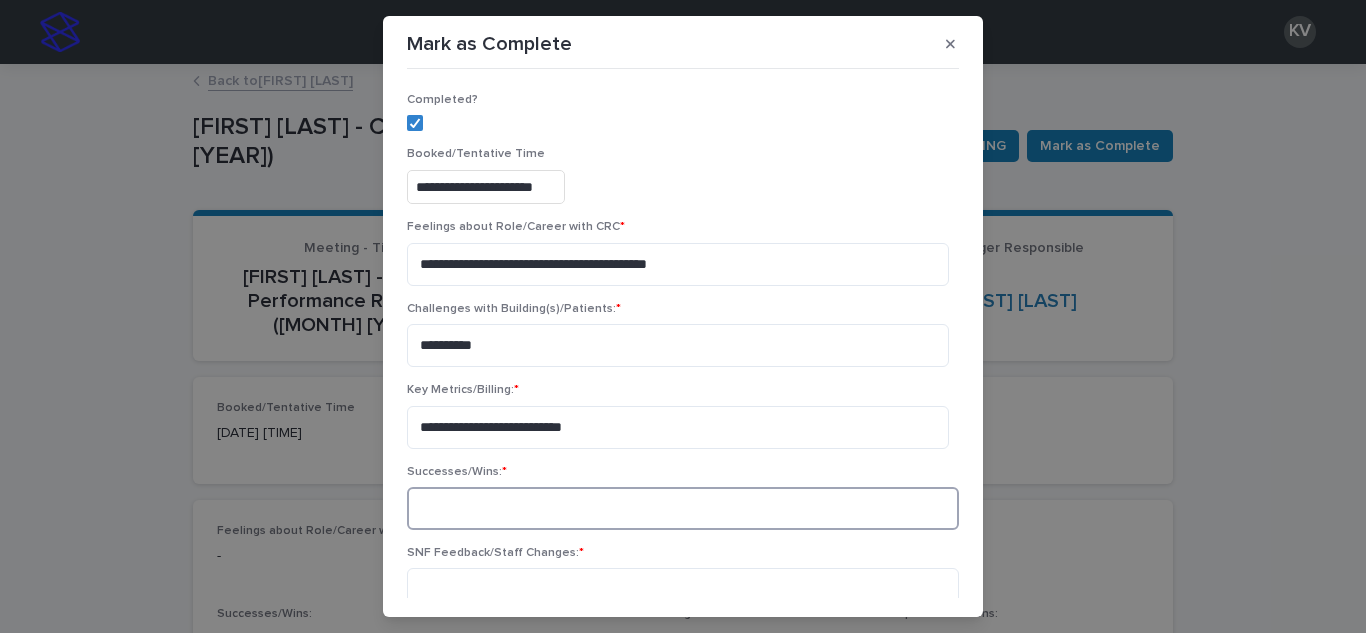 click at bounding box center (683, 508) 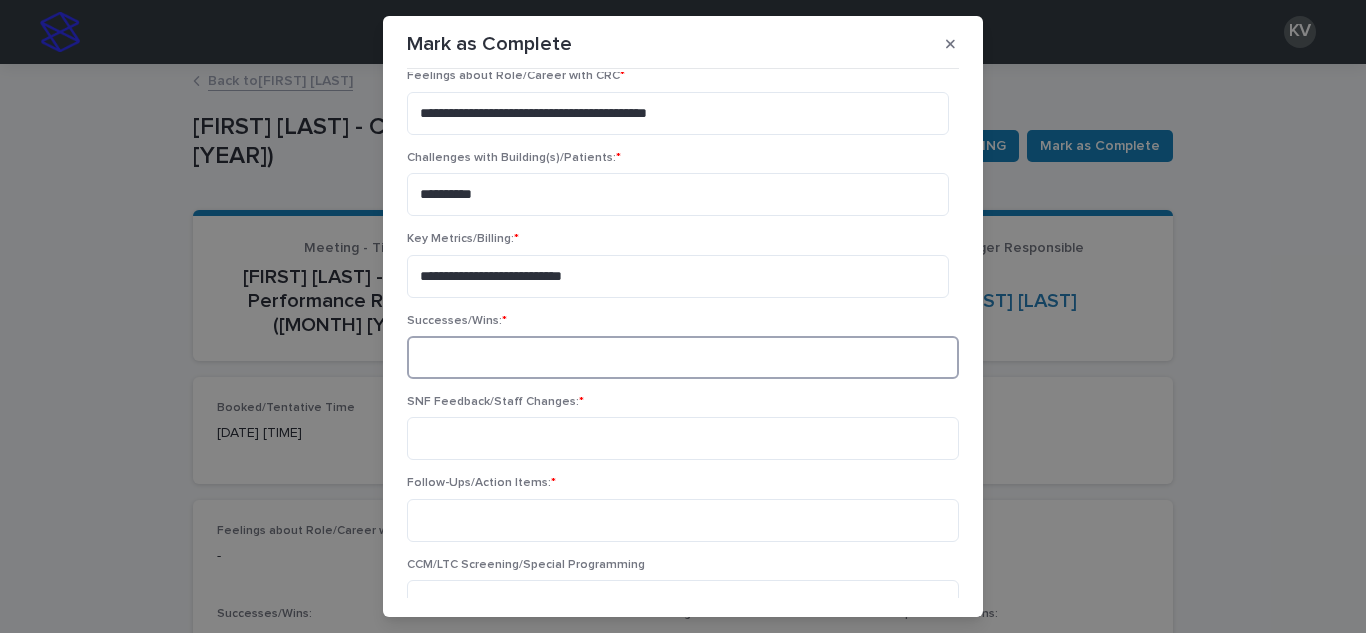 scroll, scrollTop: 152, scrollLeft: 0, axis: vertical 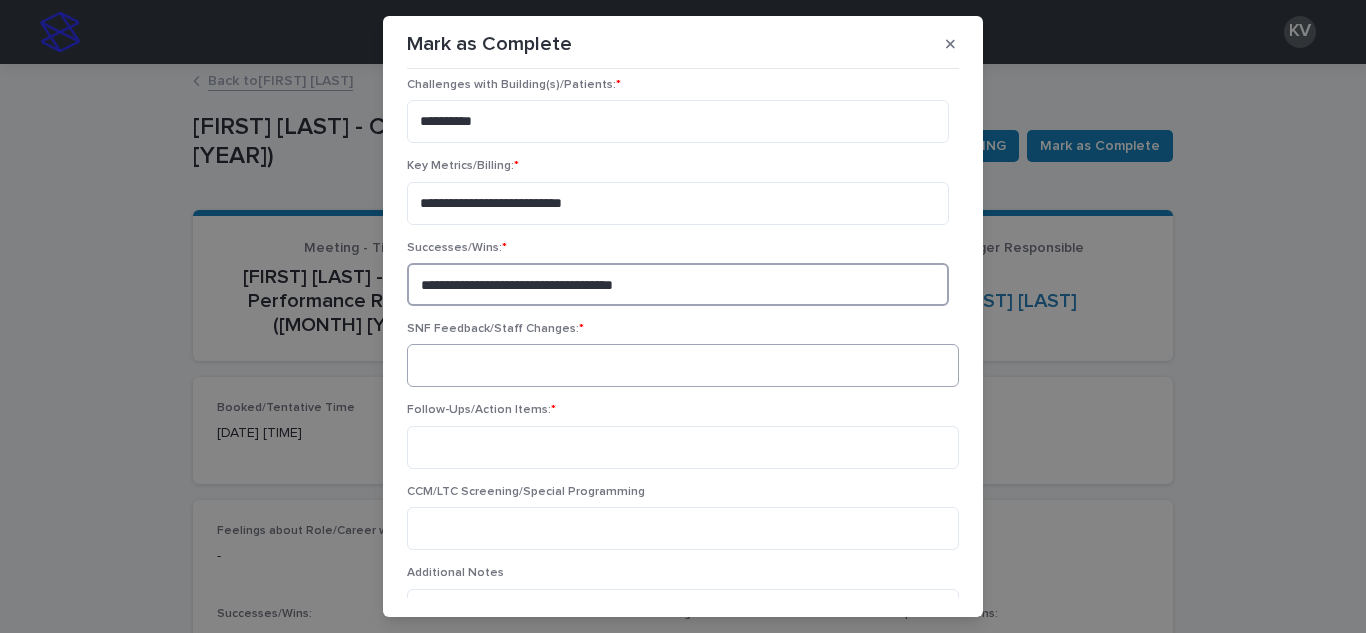 type on "**********" 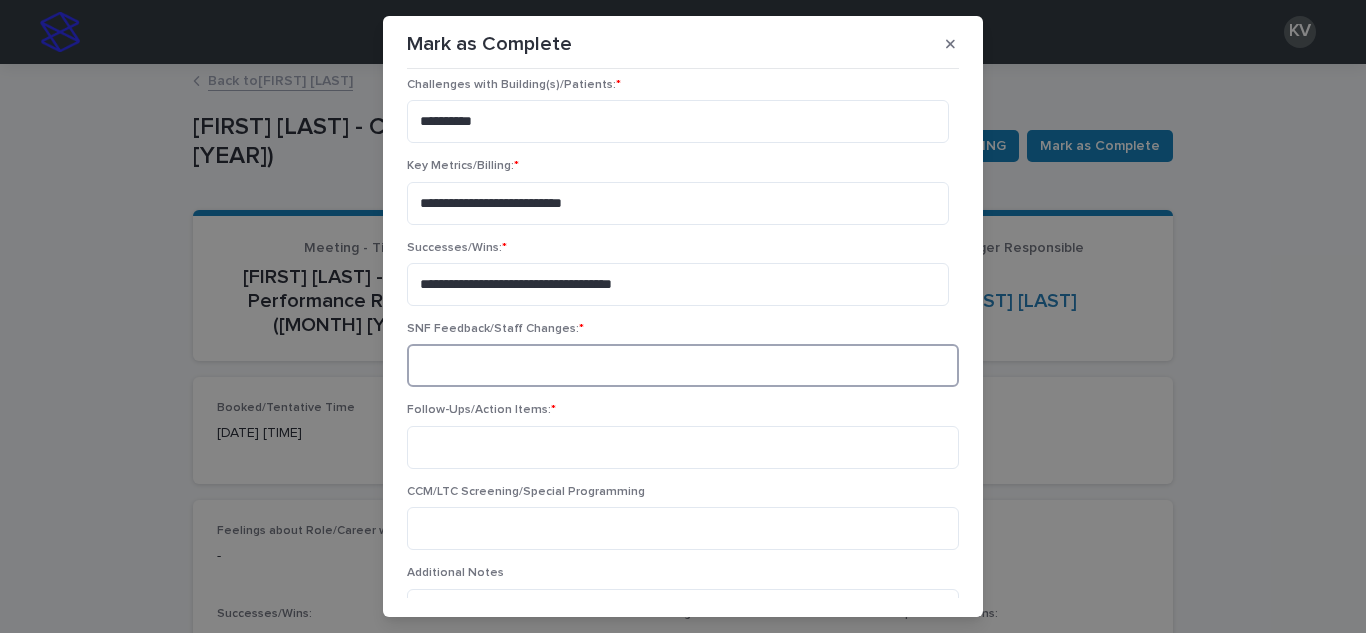 click at bounding box center (683, 365) 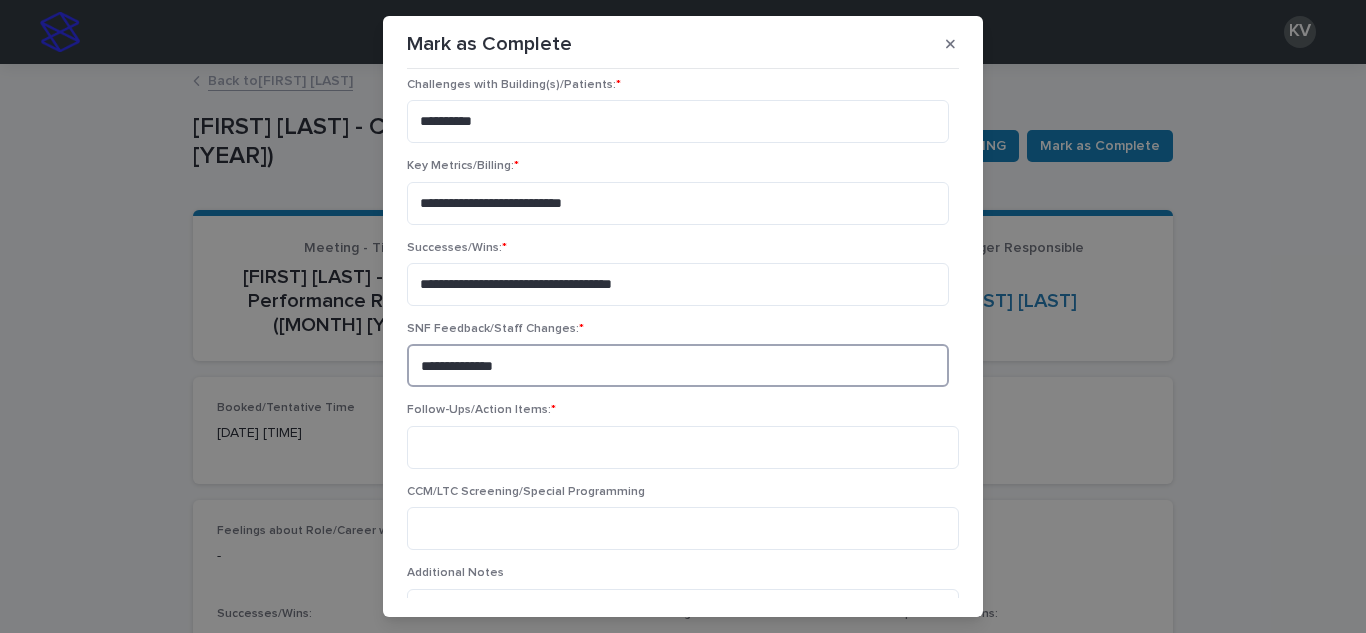 type on "**********" 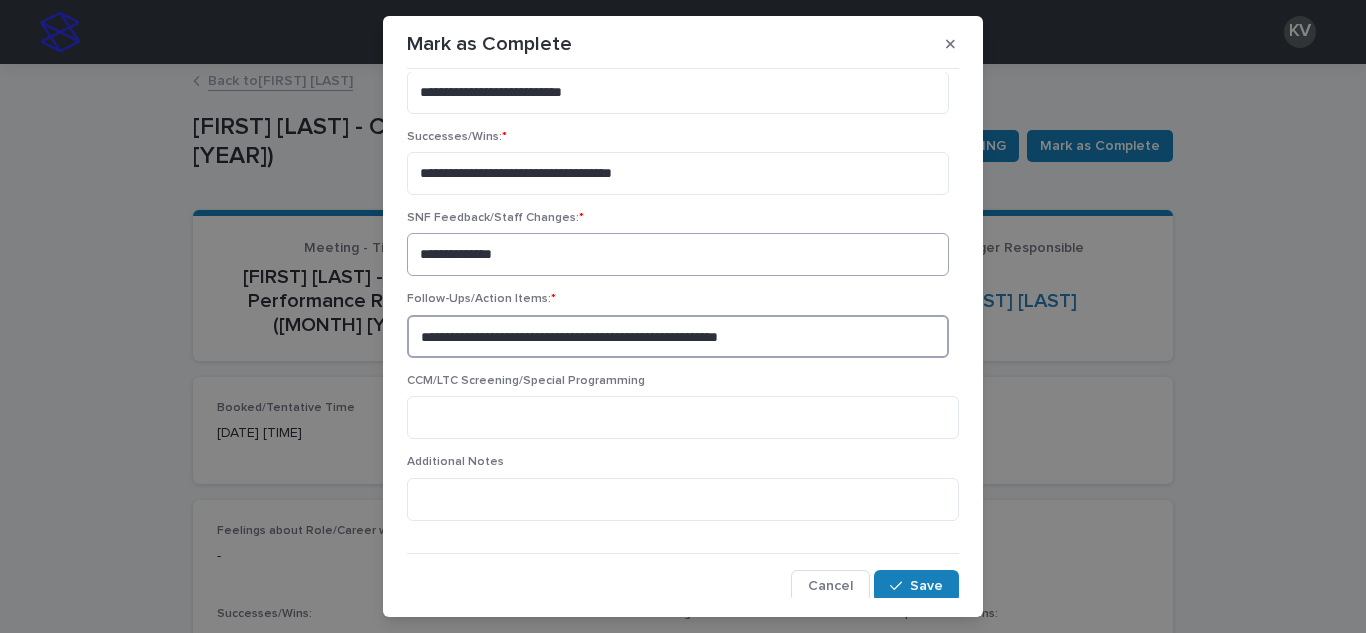 scroll, scrollTop: 339, scrollLeft: 0, axis: vertical 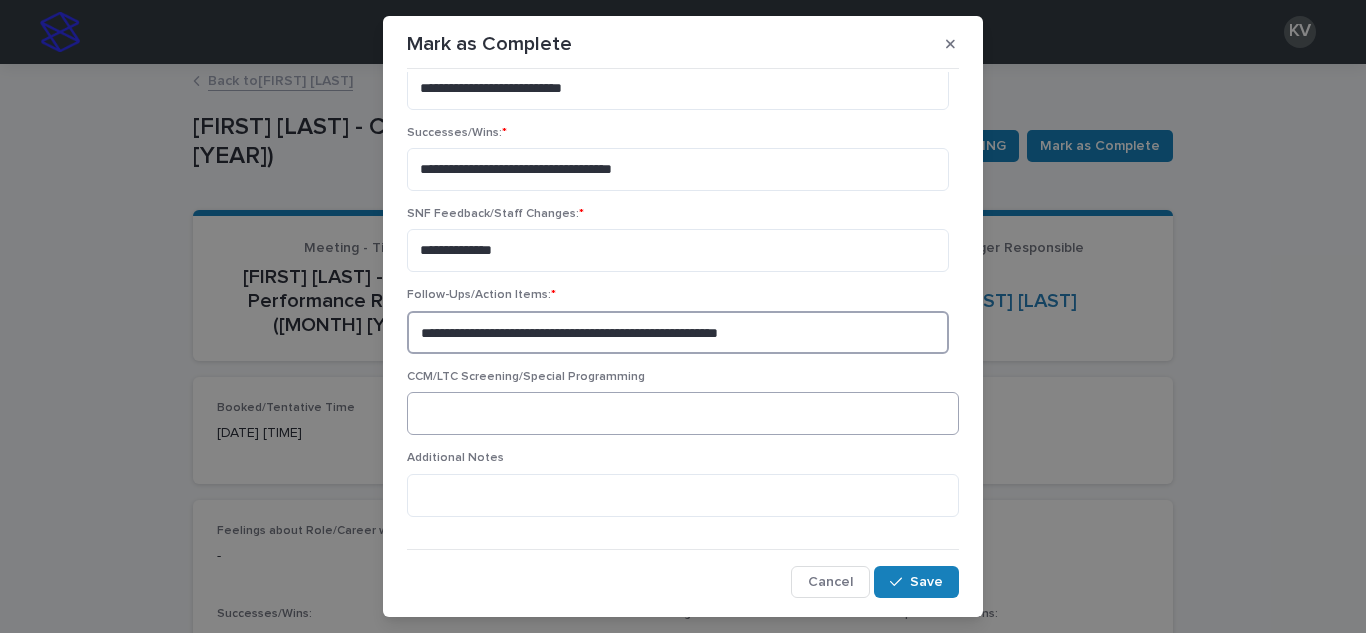 type on "**********" 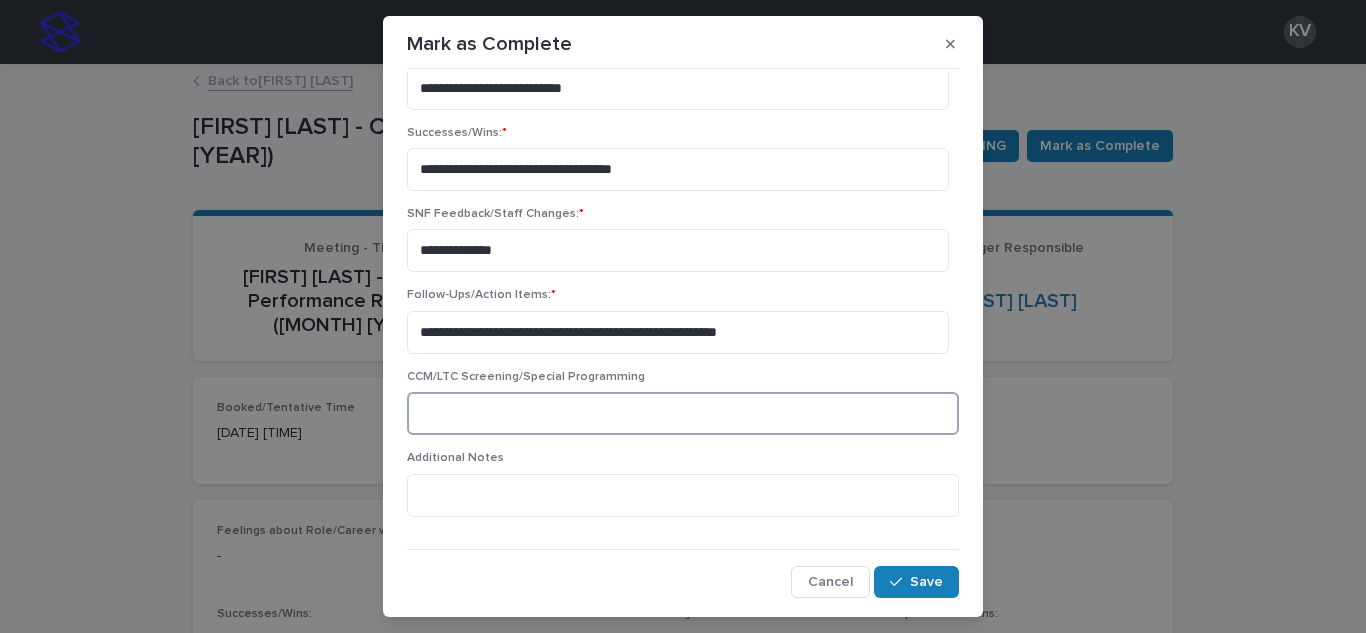 click at bounding box center [683, 413] 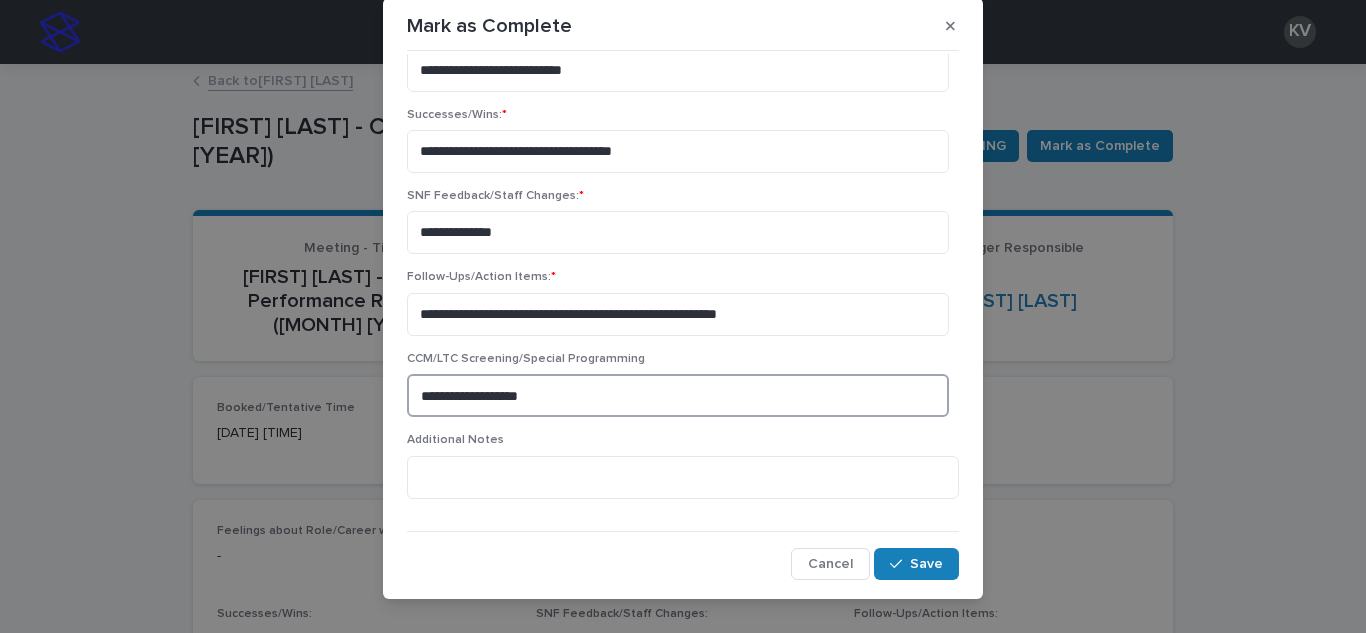 scroll, scrollTop: 44, scrollLeft: 0, axis: vertical 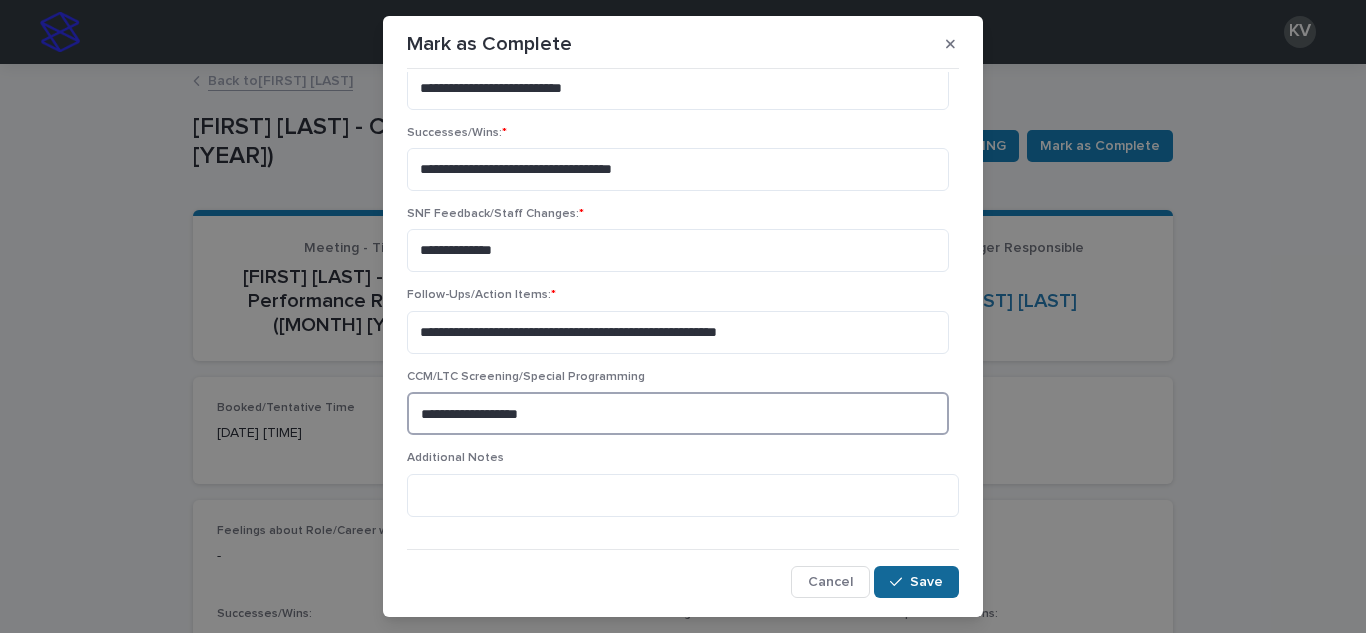 type on "**********" 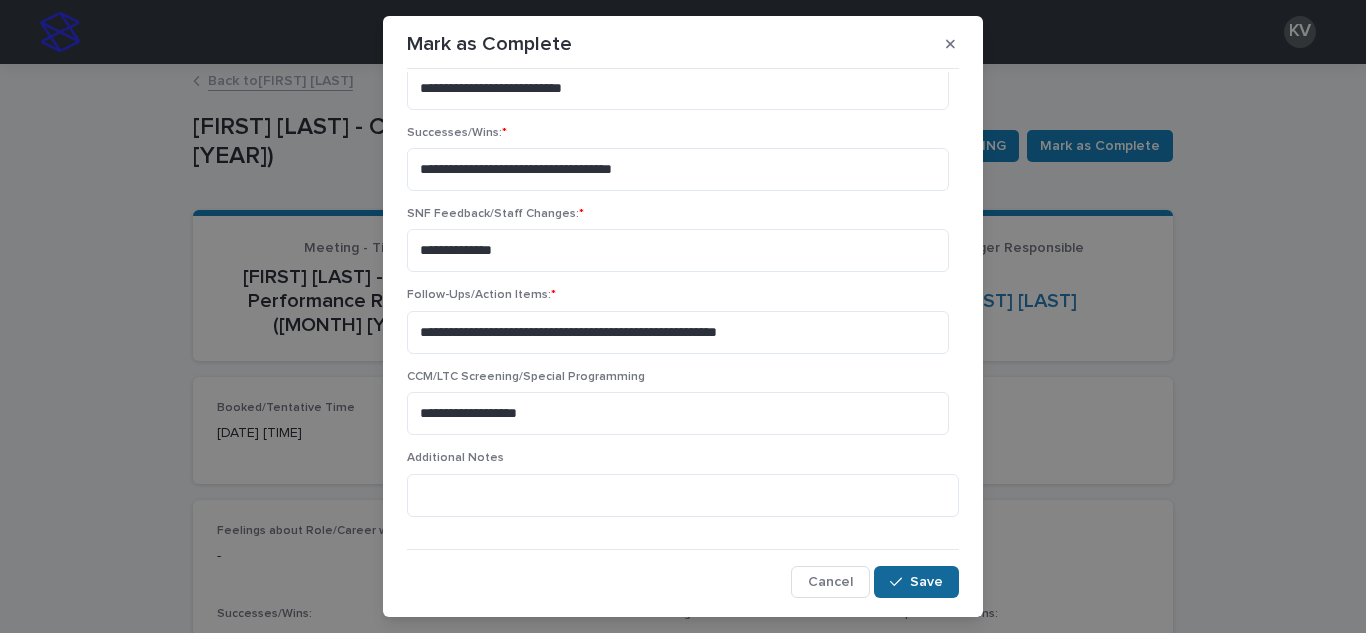 click on "Save" at bounding box center (926, 582) 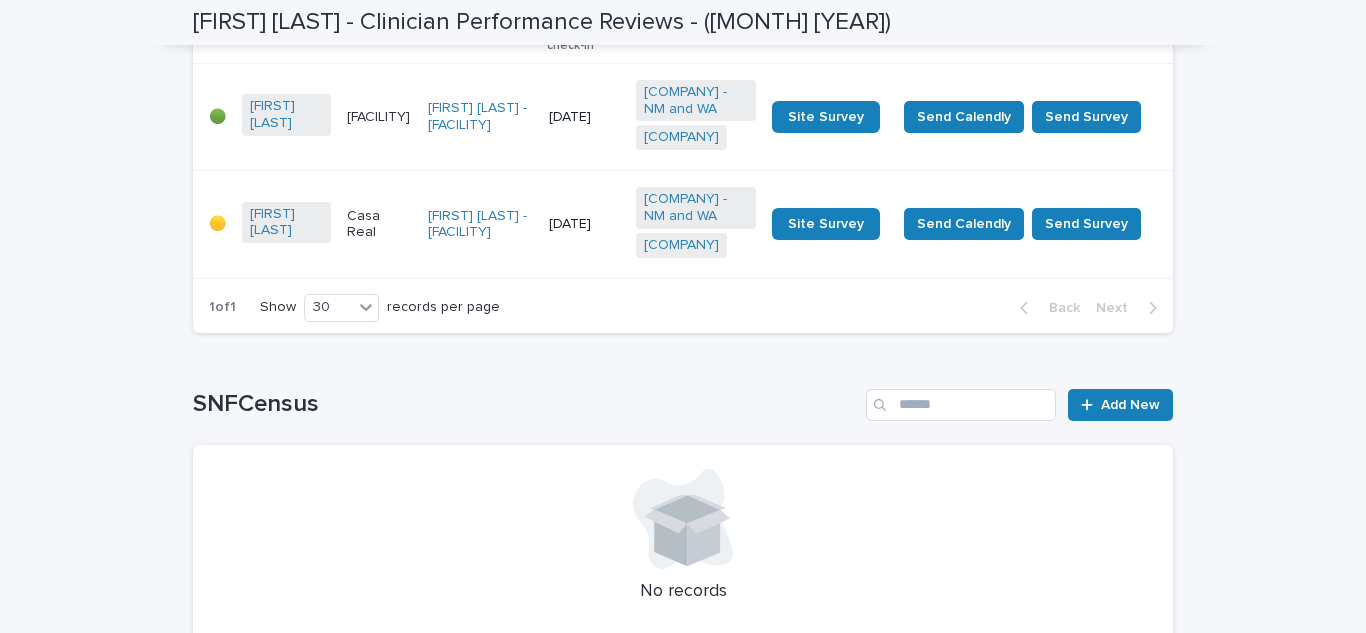scroll, scrollTop: 1491, scrollLeft: 0, axis: vertical 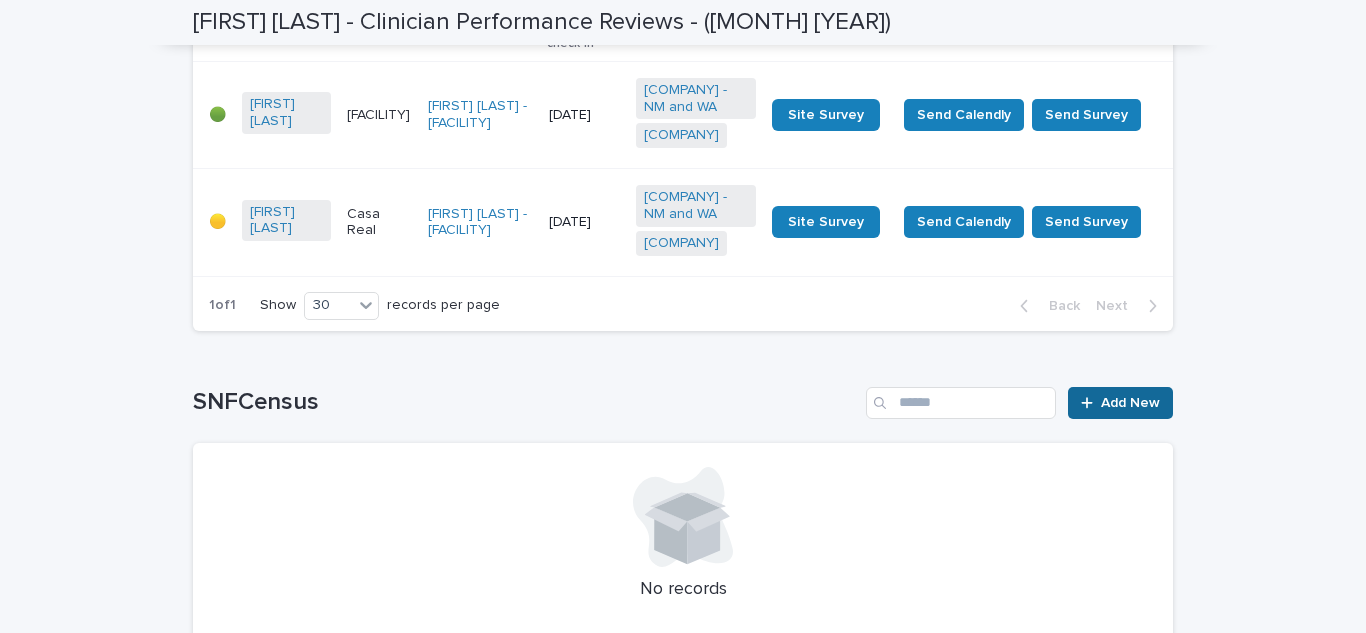 click on "Add New" at bounding box center [1130, 403] 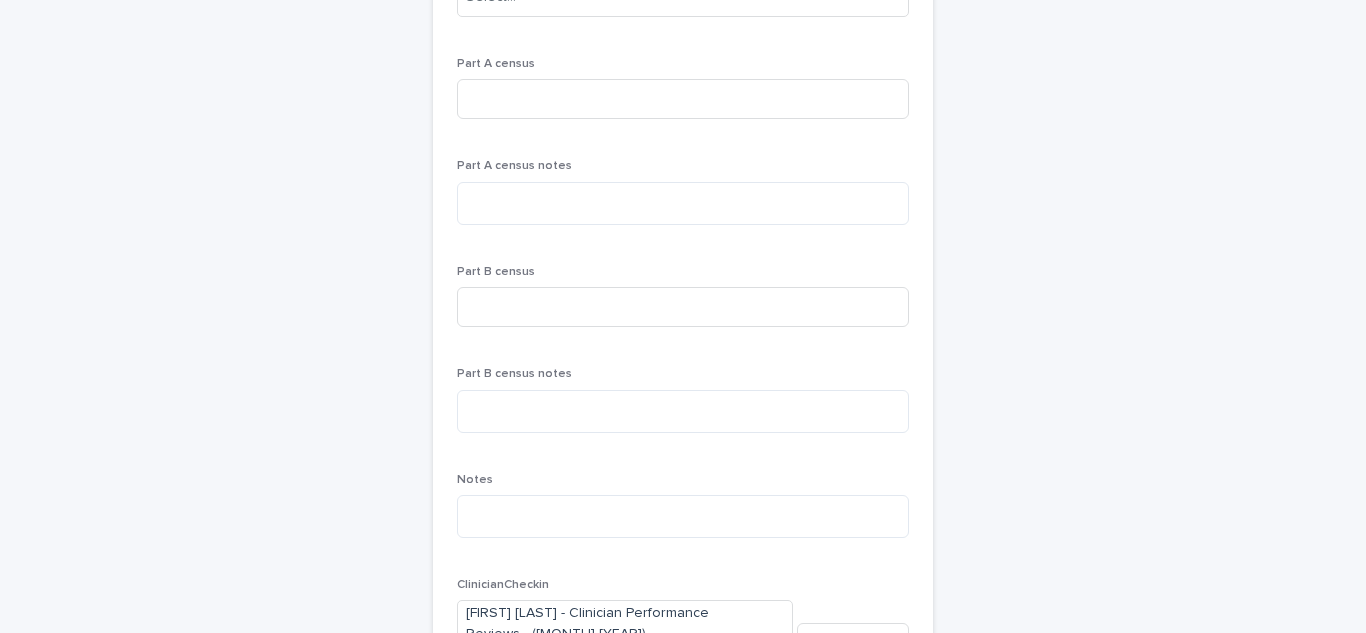 scroll, scrollTop: 0, scrollLeft: 0, axis: both 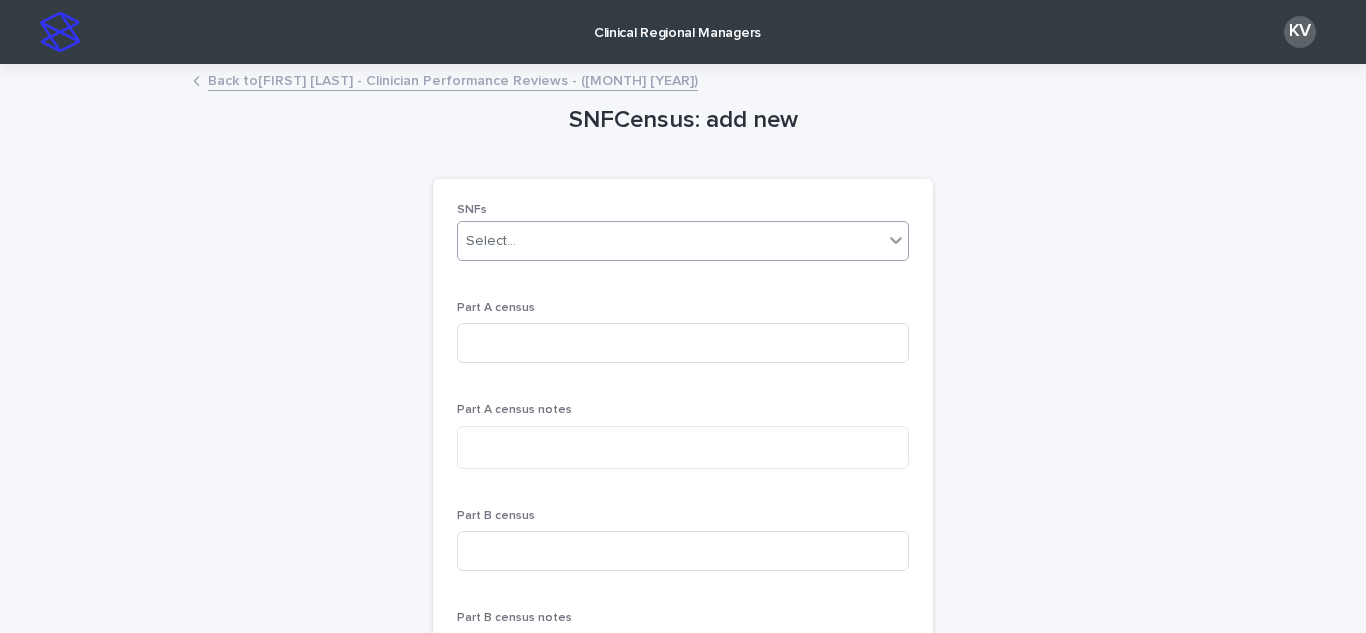 click on "Select..." at bounding box center [670, 241] 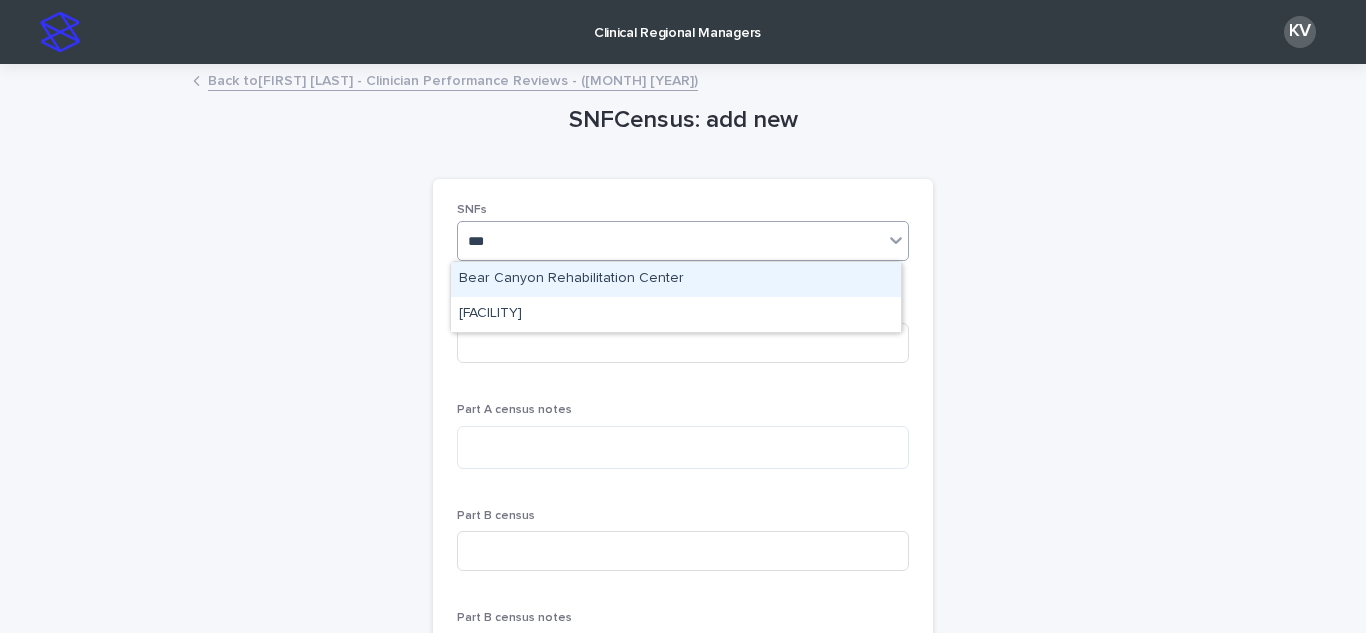 type on "****" 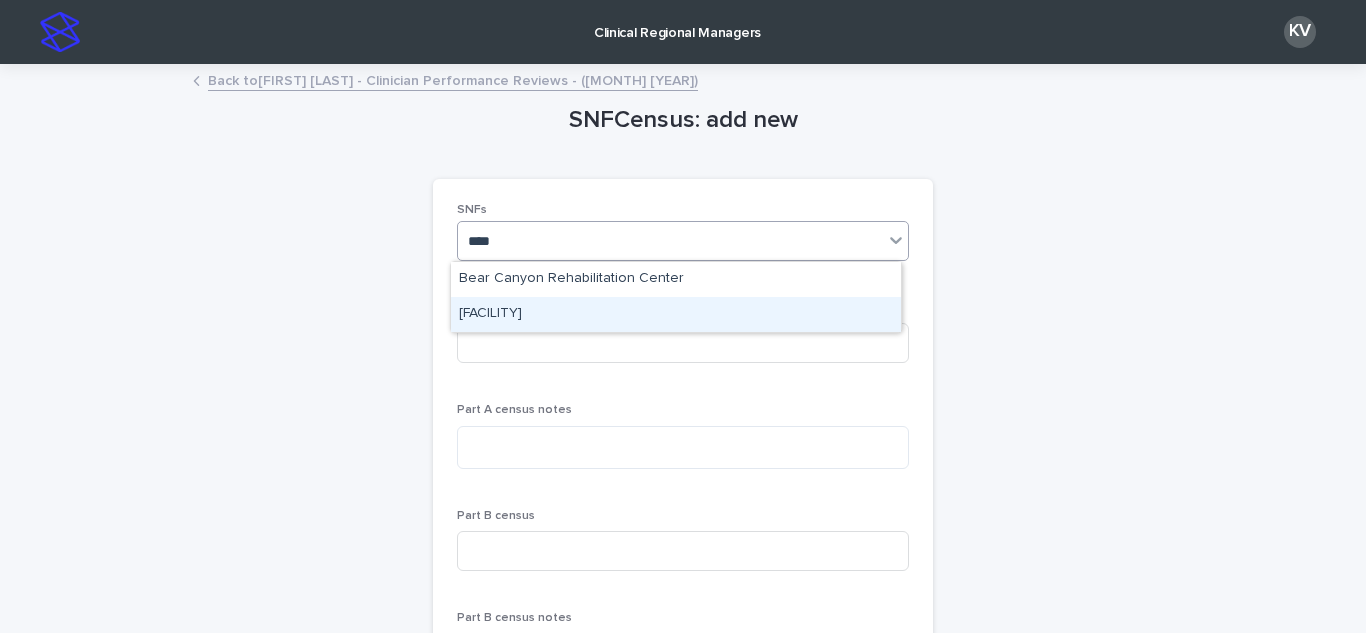 click on "[FACILITY]" at bounding box center [676, 314] 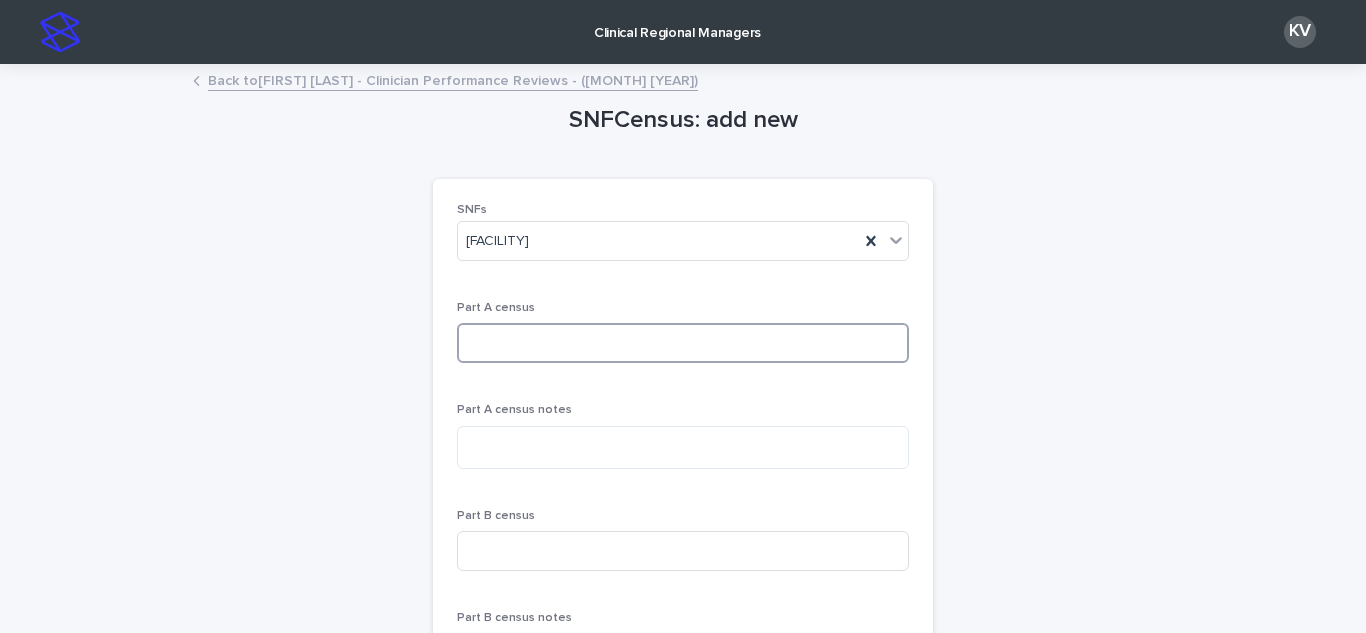 click at bounding box center [683, 343] 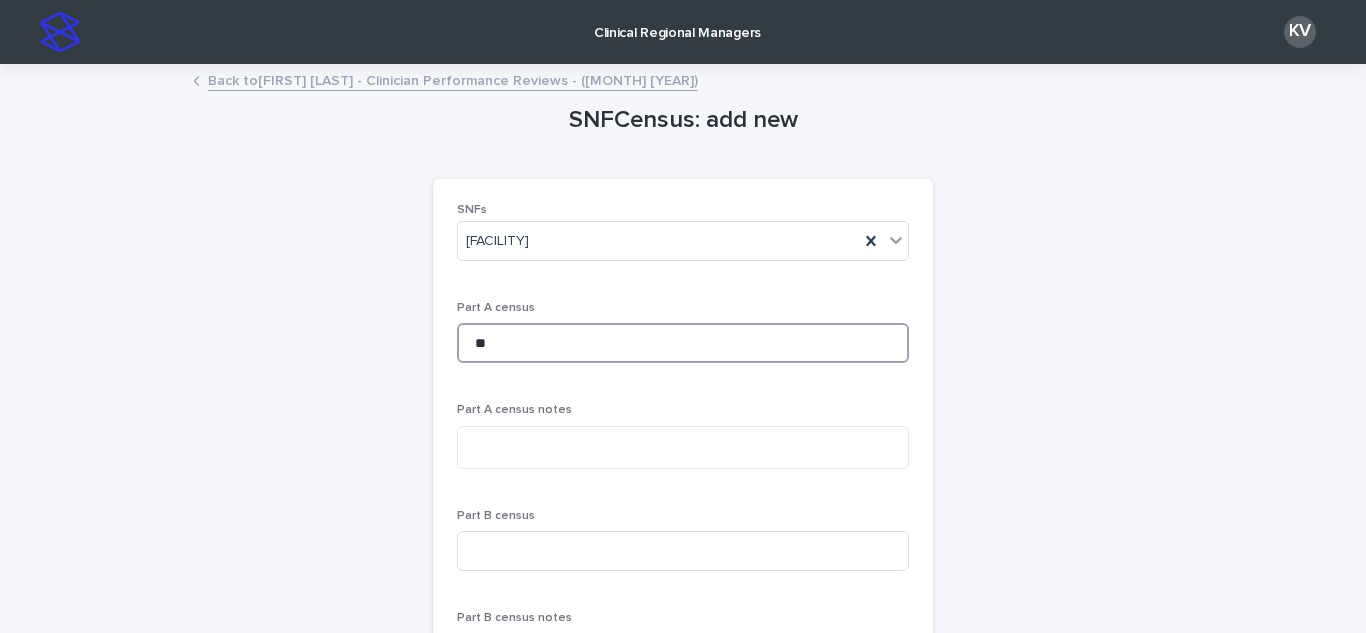 type on "**" 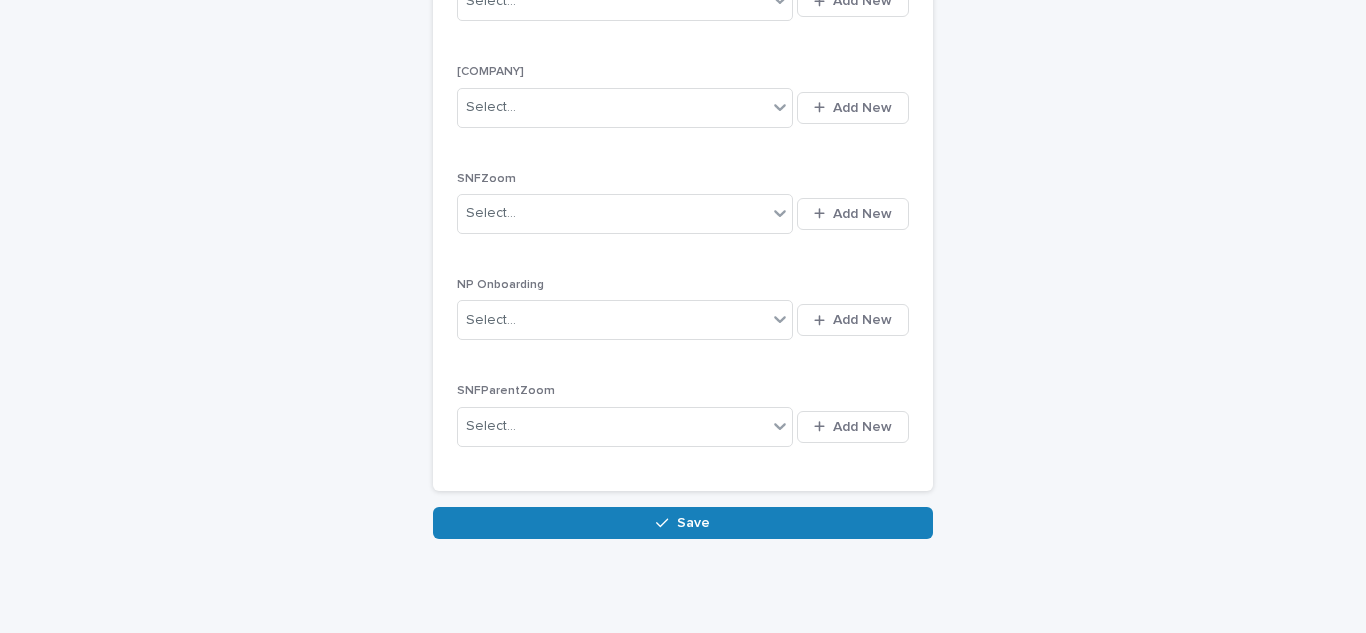 scroll, scrollTop: 1019, scrollLeft: 0, axis: vertical 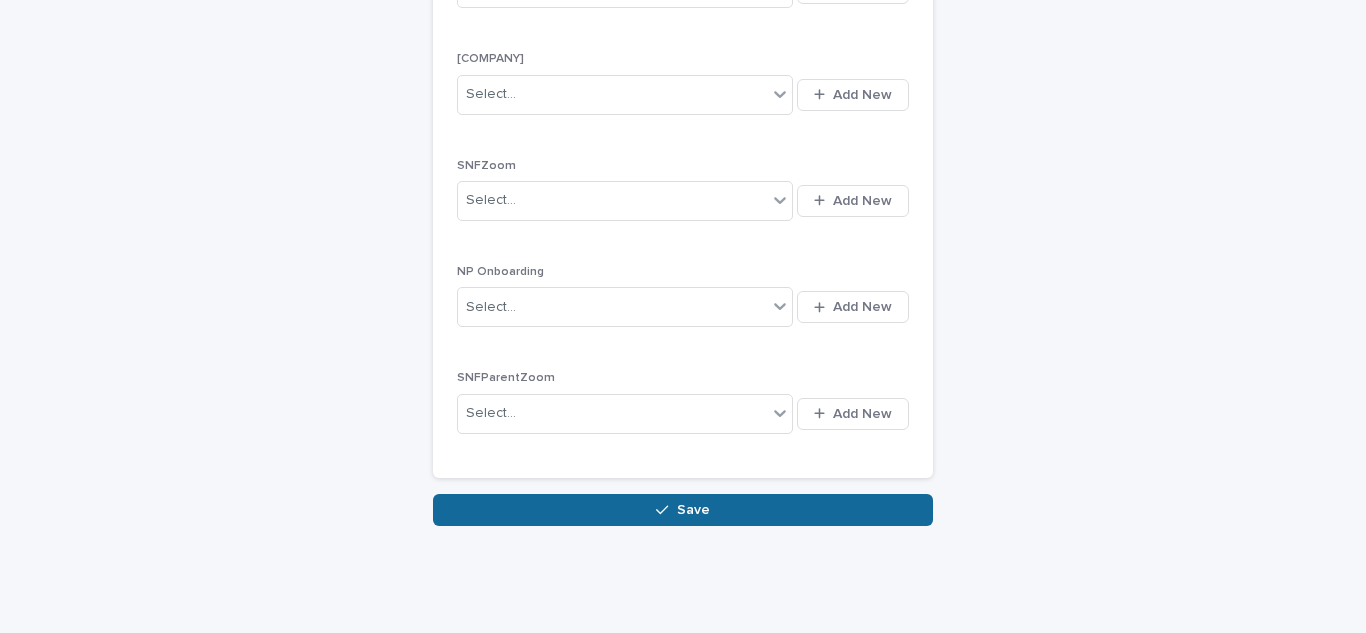 type on "*" 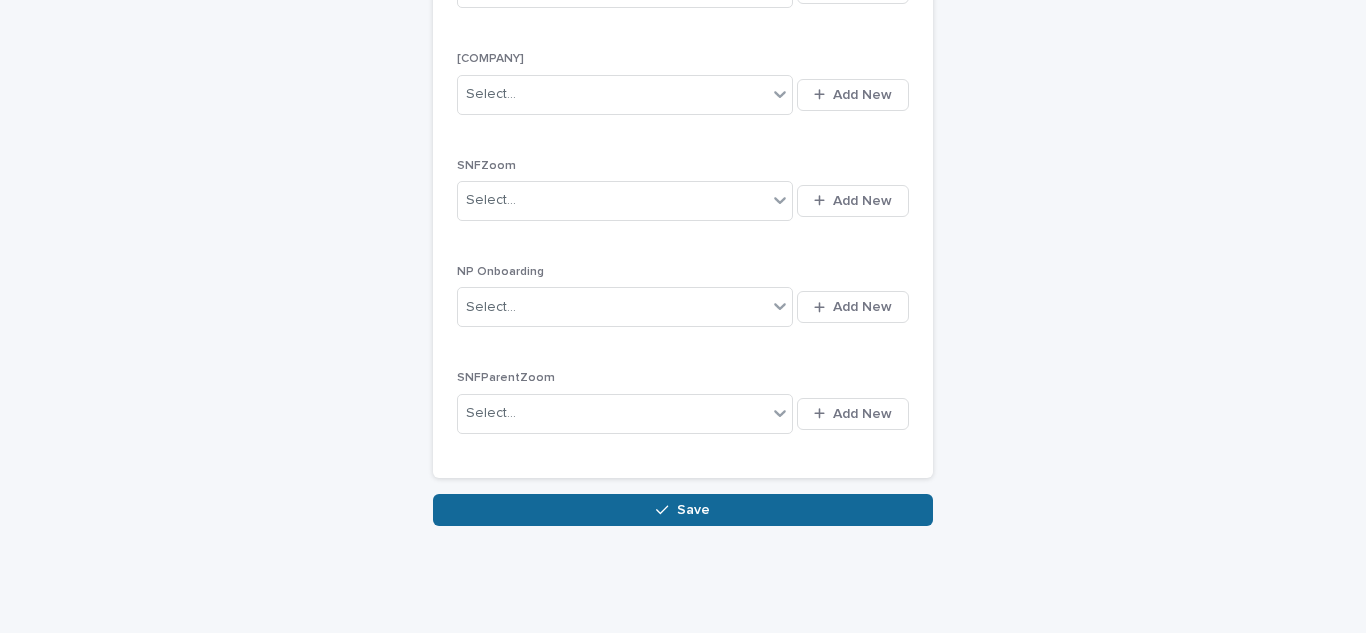 click on "Save" at bounding box center (683, 510) 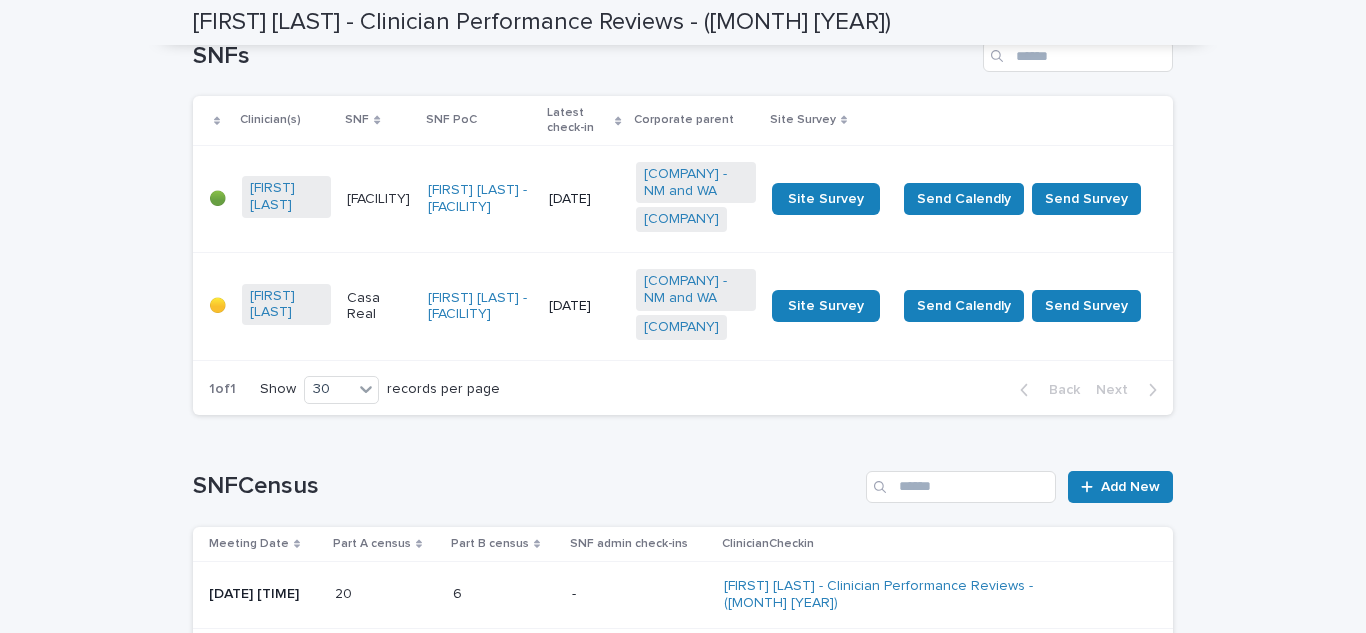 scroll, scrollTop: 1407, scrollLeft: 0, axis: vertical 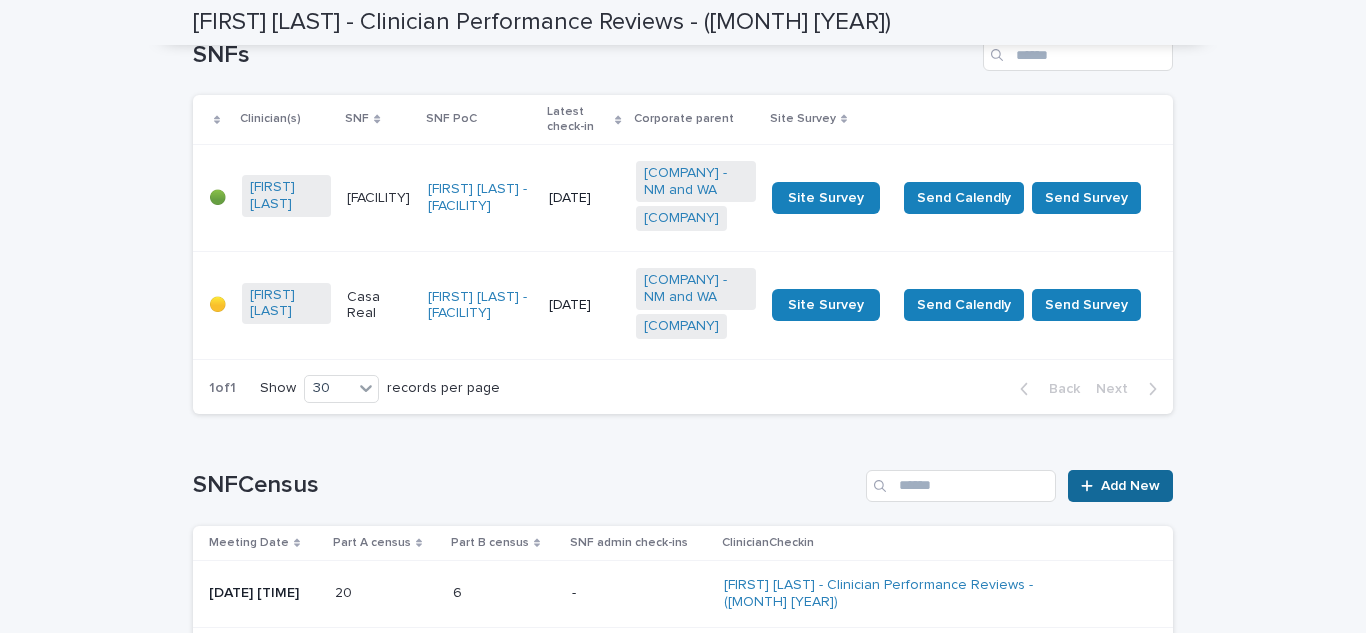 click on "Add New" at bounding box center (1130, 486) 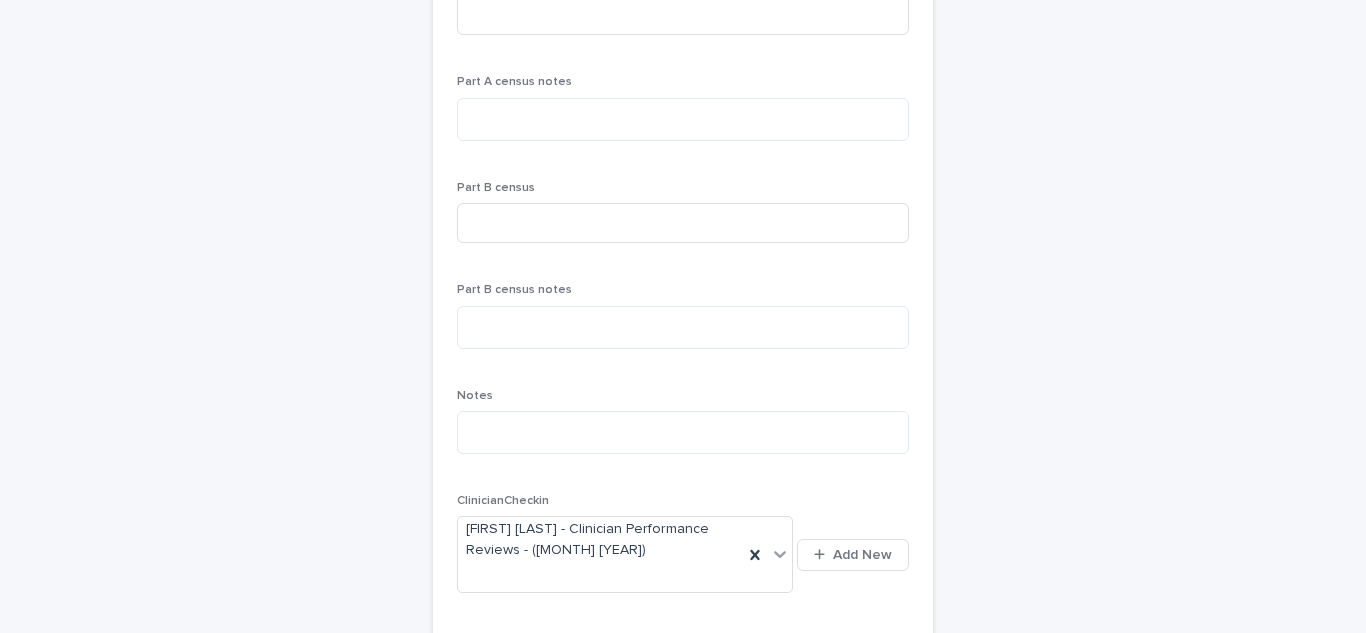 scroll, scrollTop: 0, scrollLeft: 0, axis: both 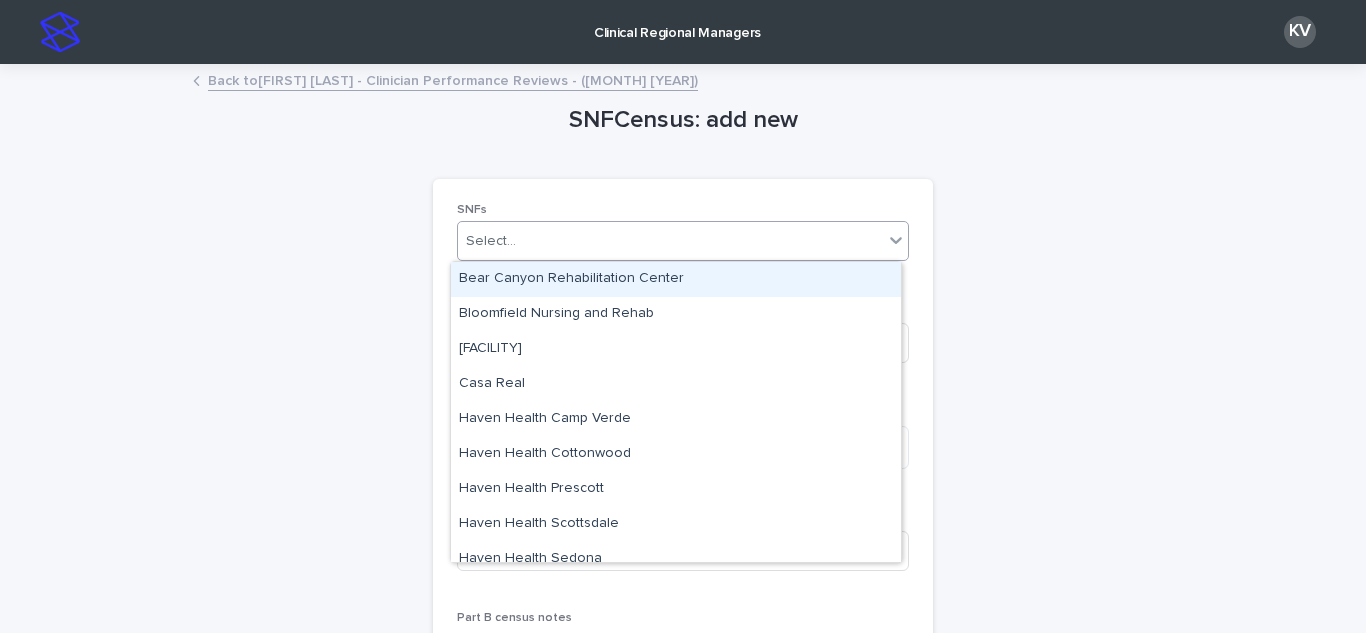 click on "Select..." at bounding box center [670, 241] 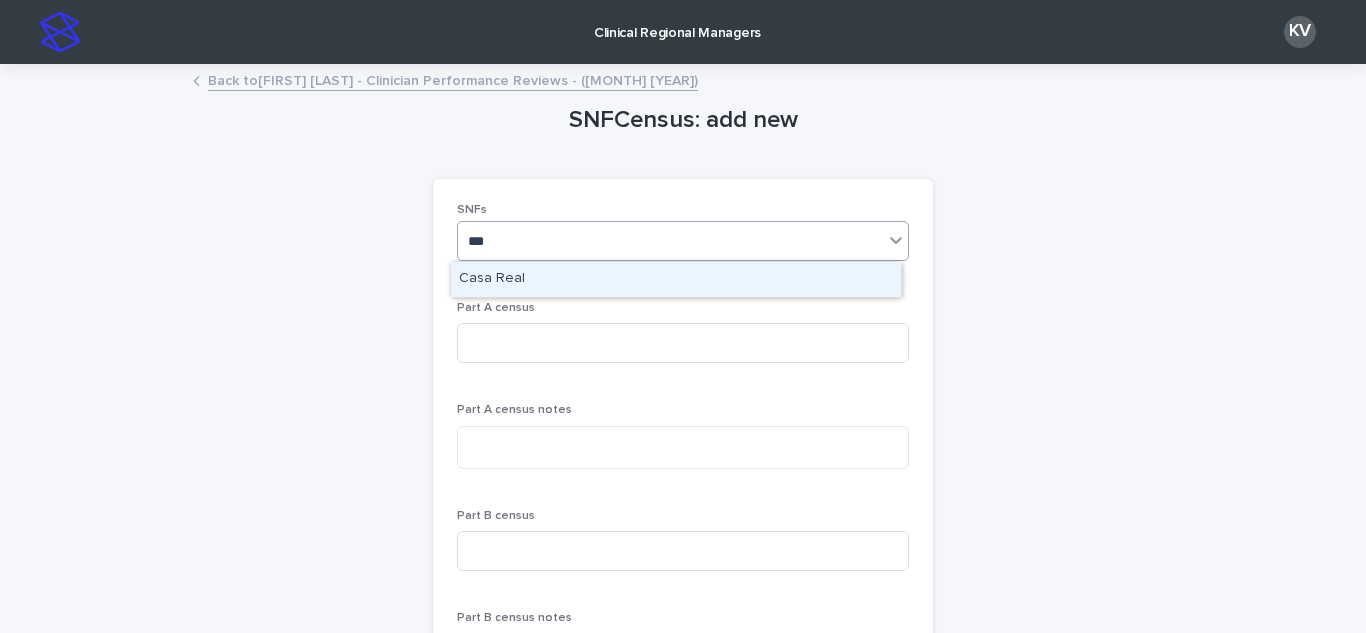 type on "****" 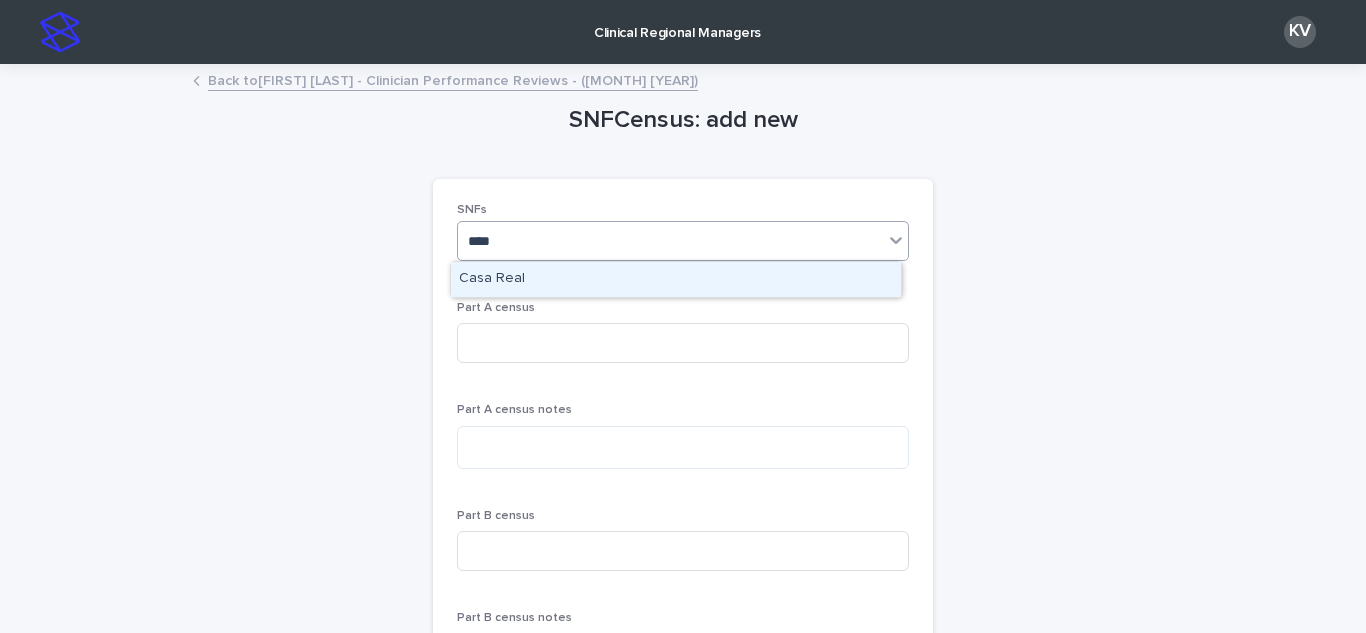 click on "Casa Real" at bounding box center (676, 279) 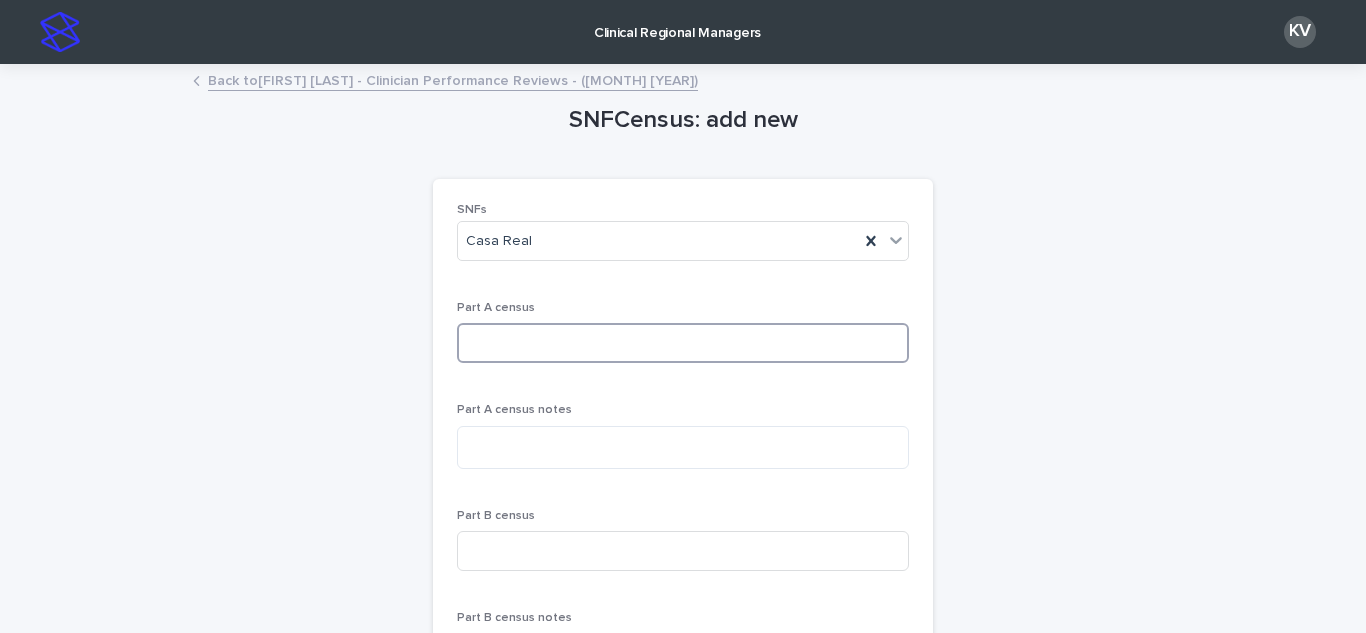 click at bounding box center [683, 343] 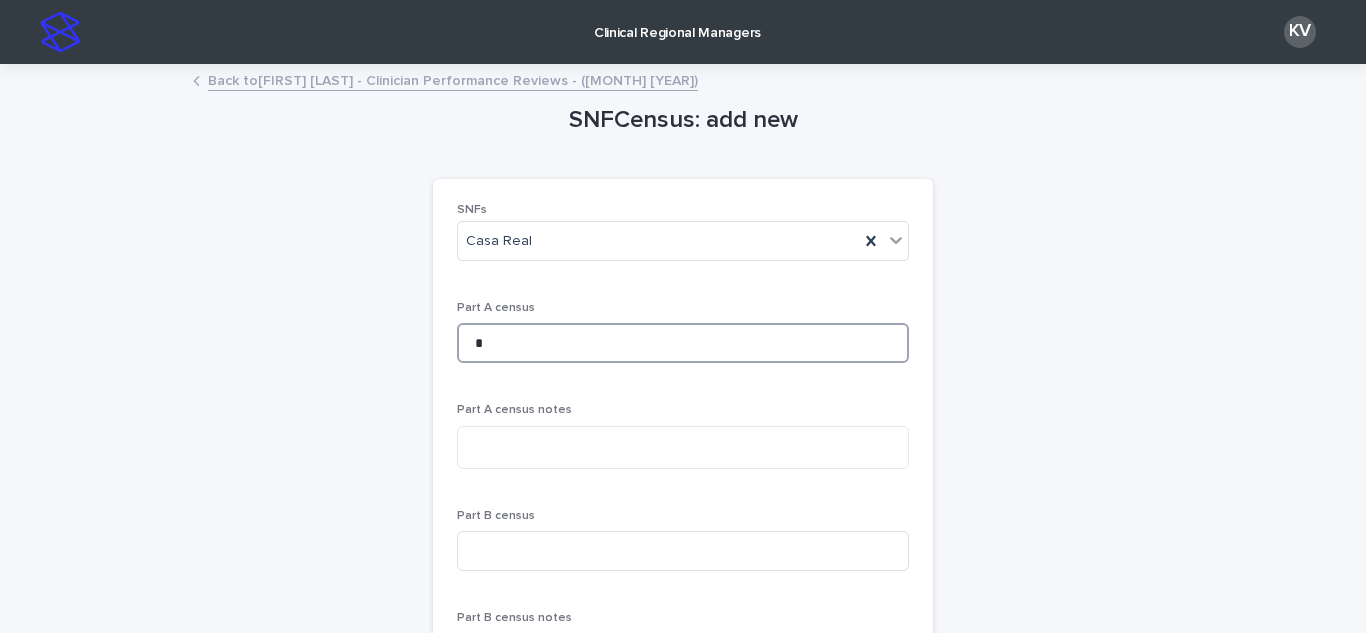 type on "*" 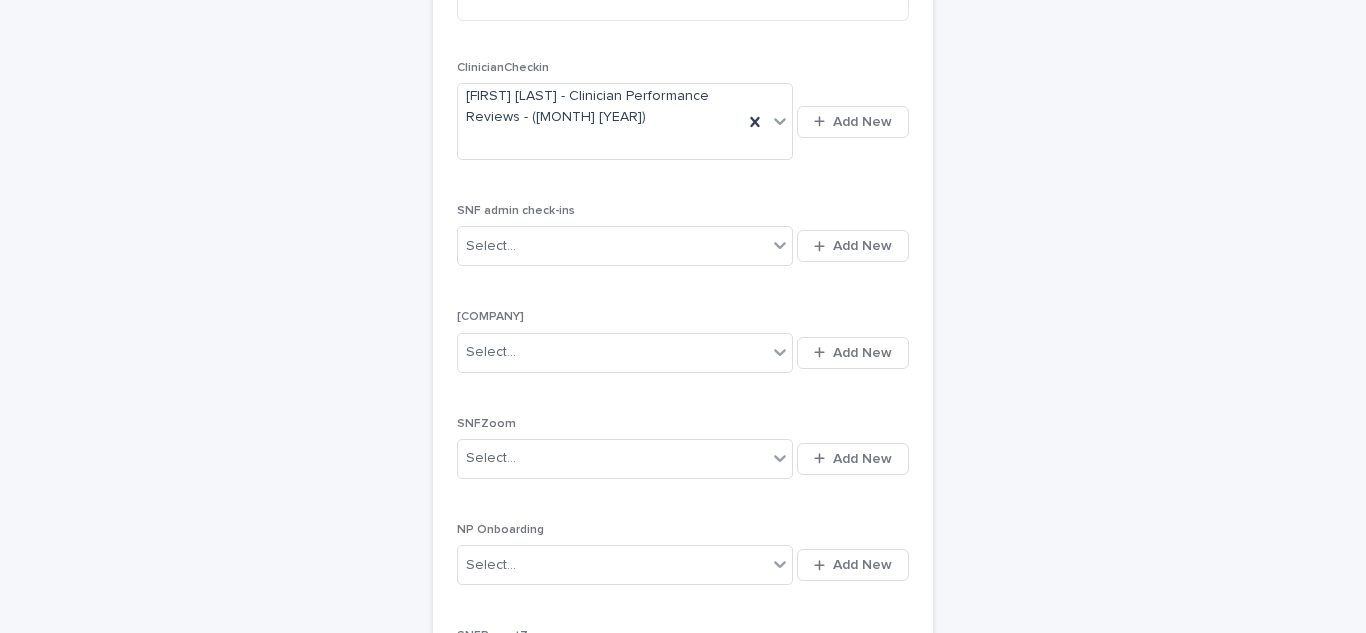 scroll, scrollTop: 1068, scrollLeft: 0, axis: vertical 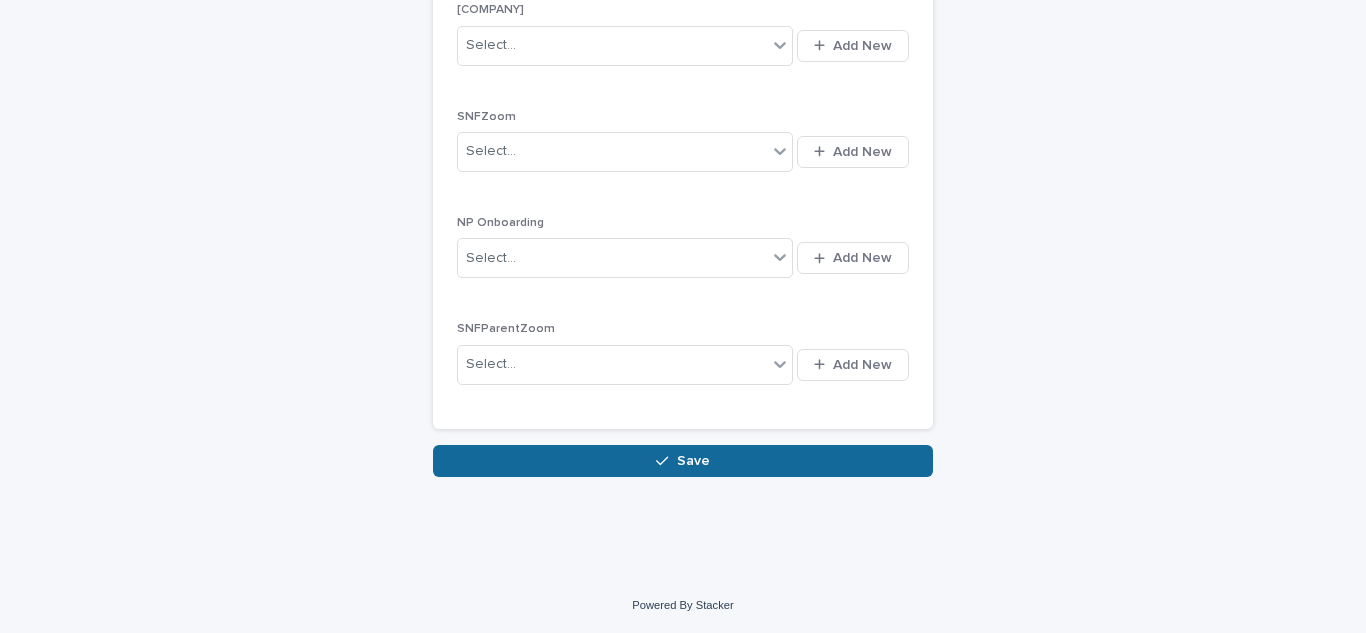 type on "*" 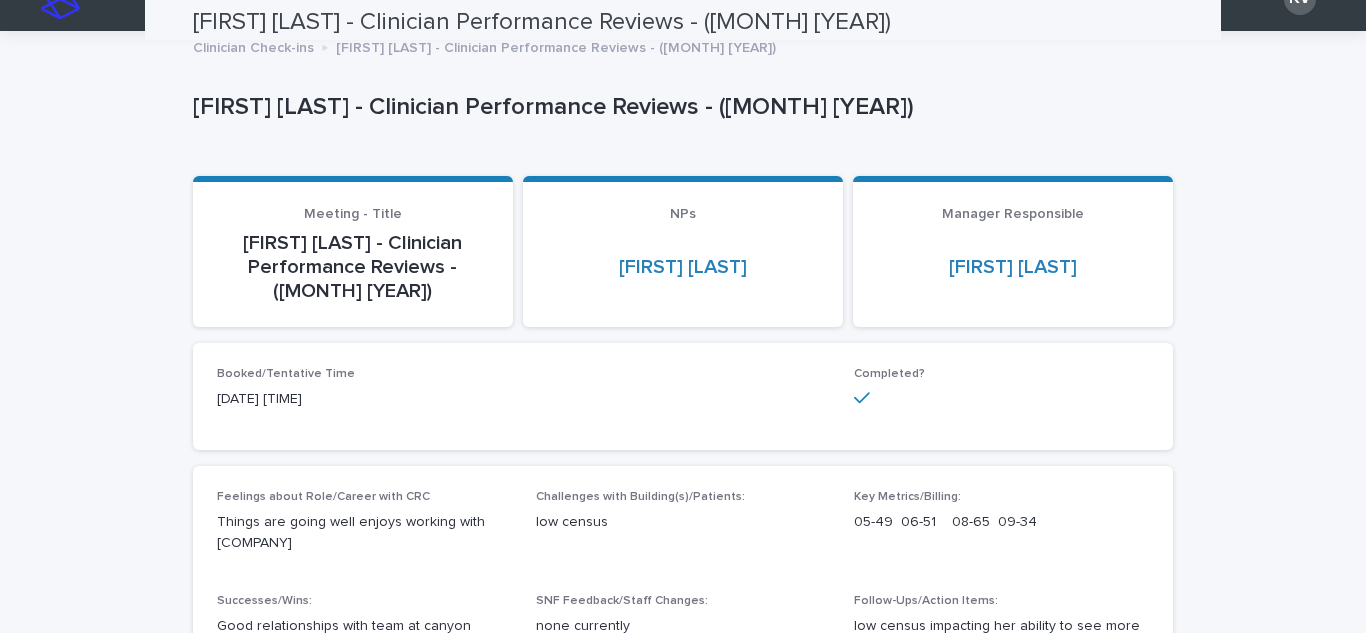 scroll, scrollTop: 0, scrollLeft: 0, axis: both 